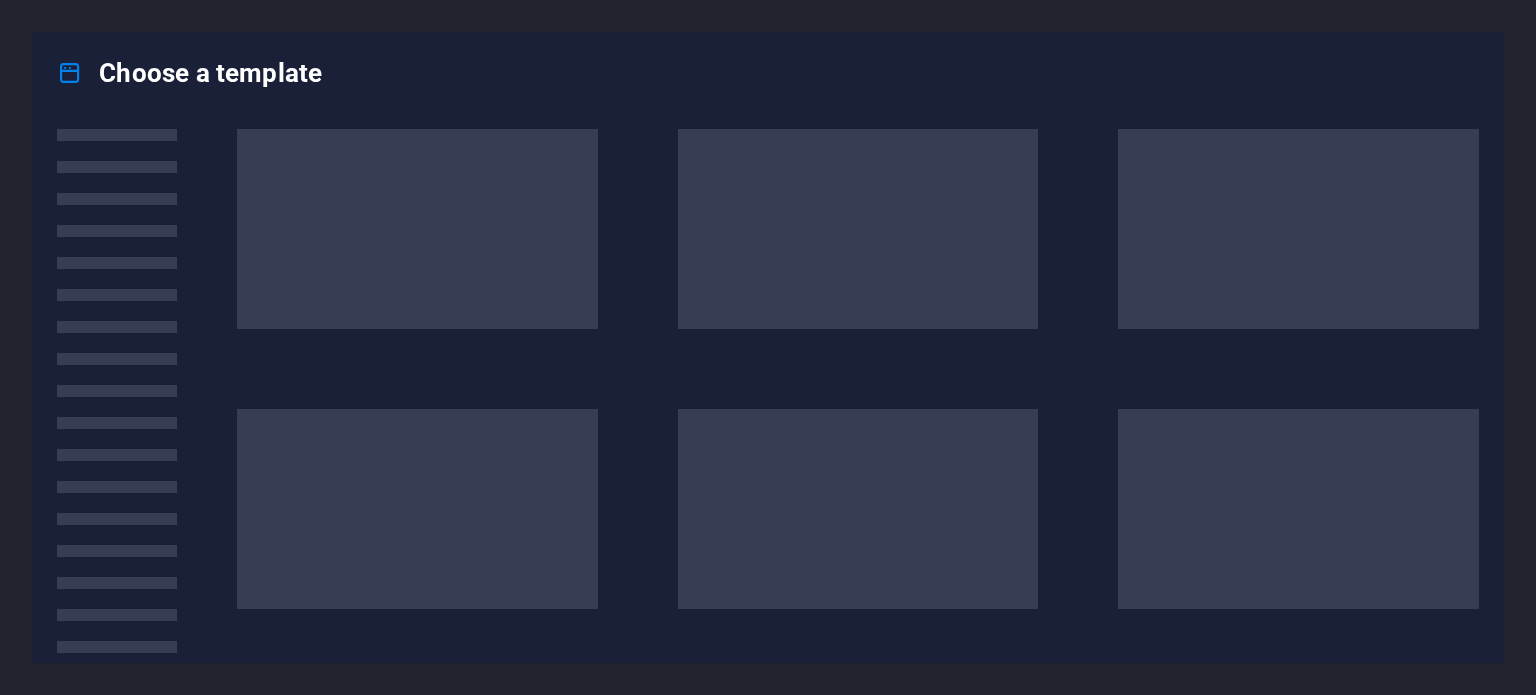 scroll, scrollTop: 0, scrollLeft: 0, axis: both 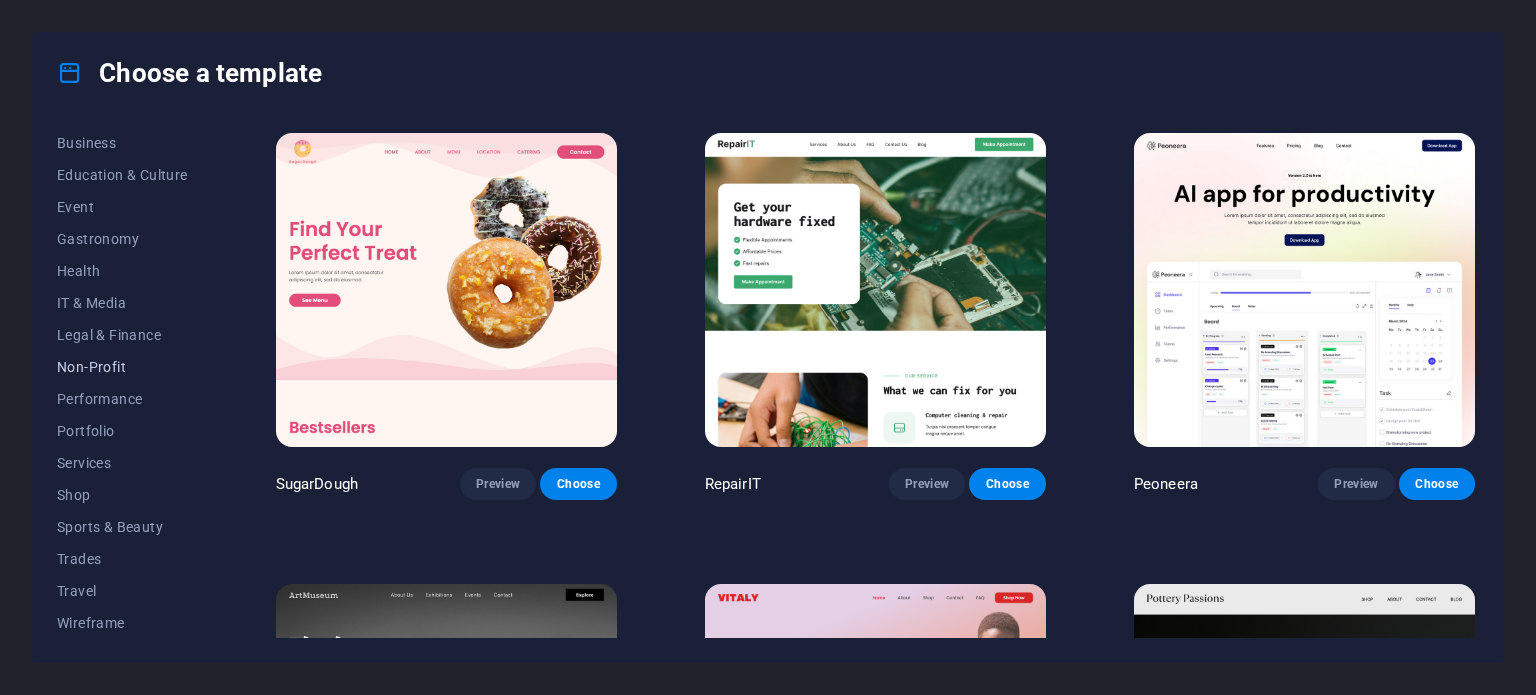 click on "Non-Profit" at bounding box center (122, 367) 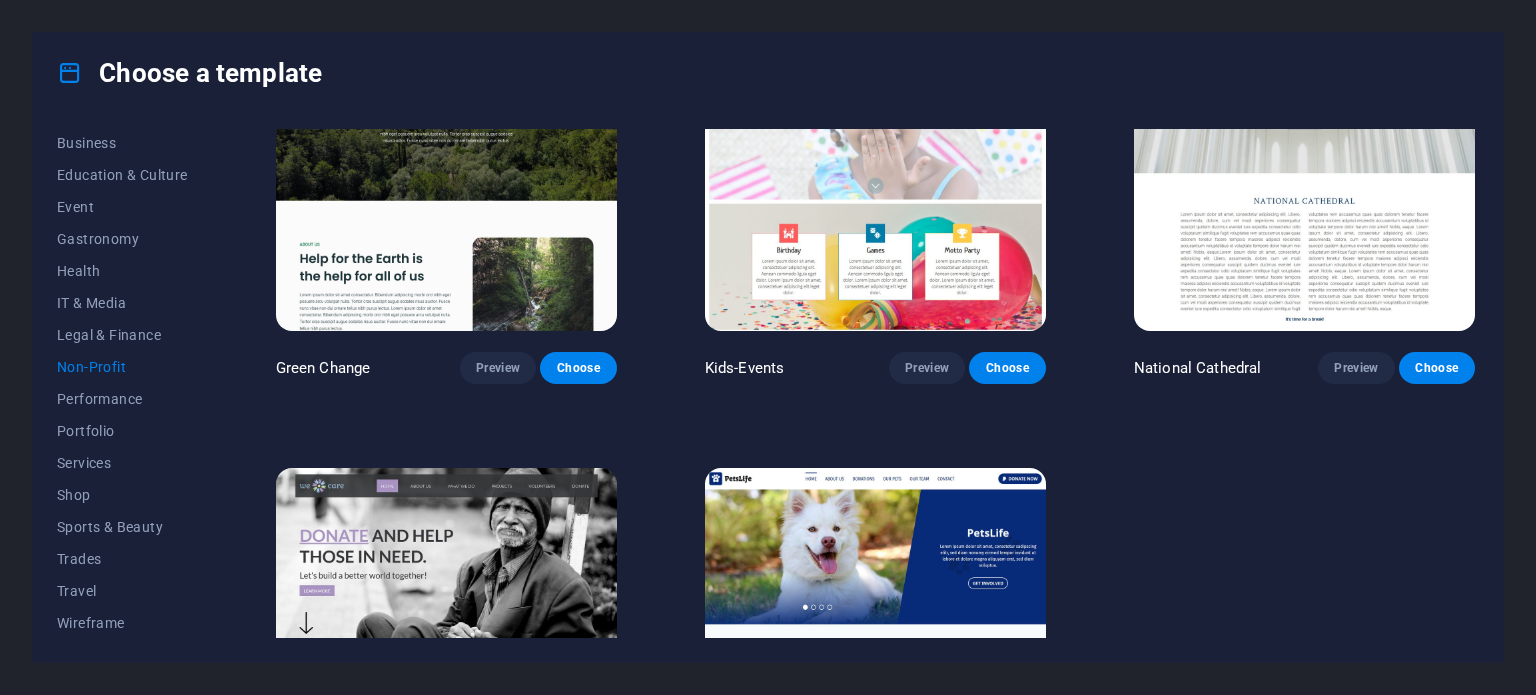 scroll, scrollTop: 116, scrollLeft: 0, axis: vertical 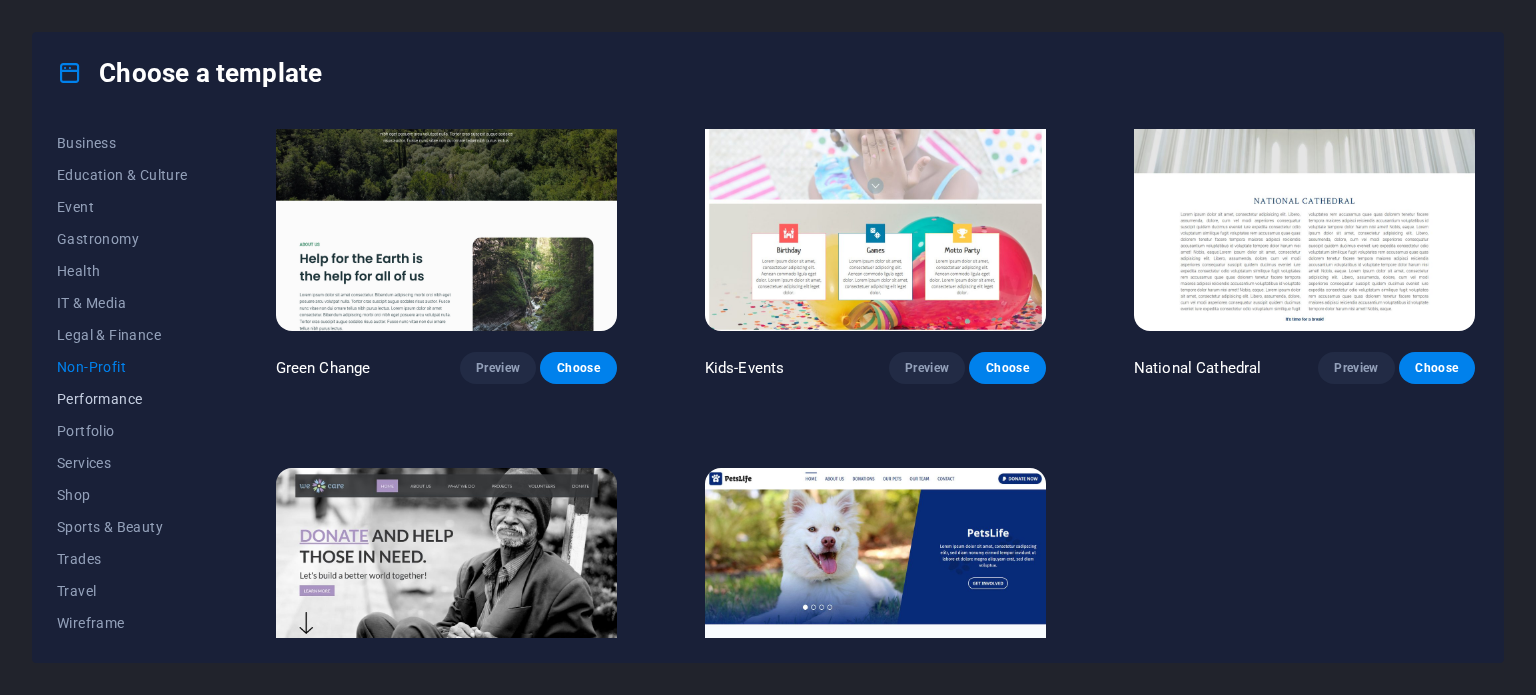 click on "Performance" at bounding box center [122, 399] 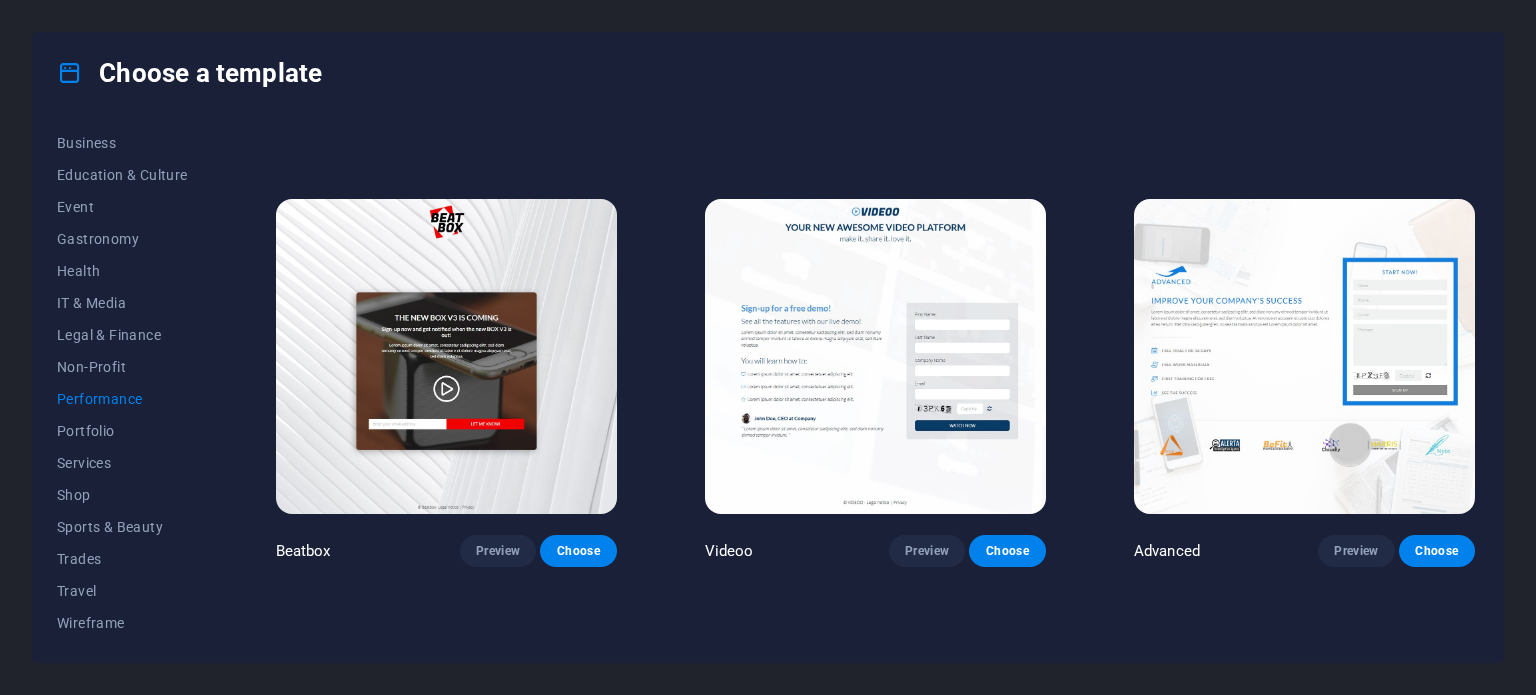 scroll, scrollTop: 400, scrollLeft: 0, axis: vertical 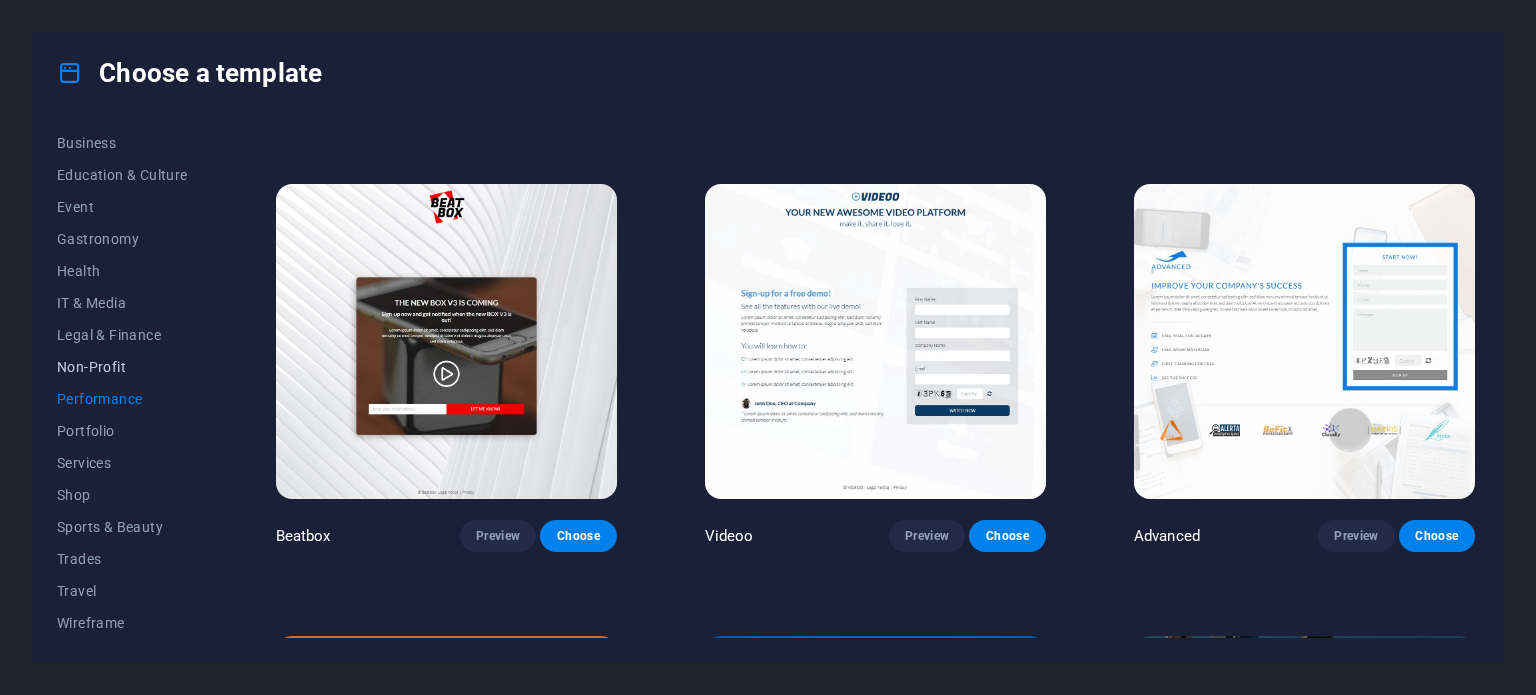 click on "Non-Profit" at bounding box center [122, 367] 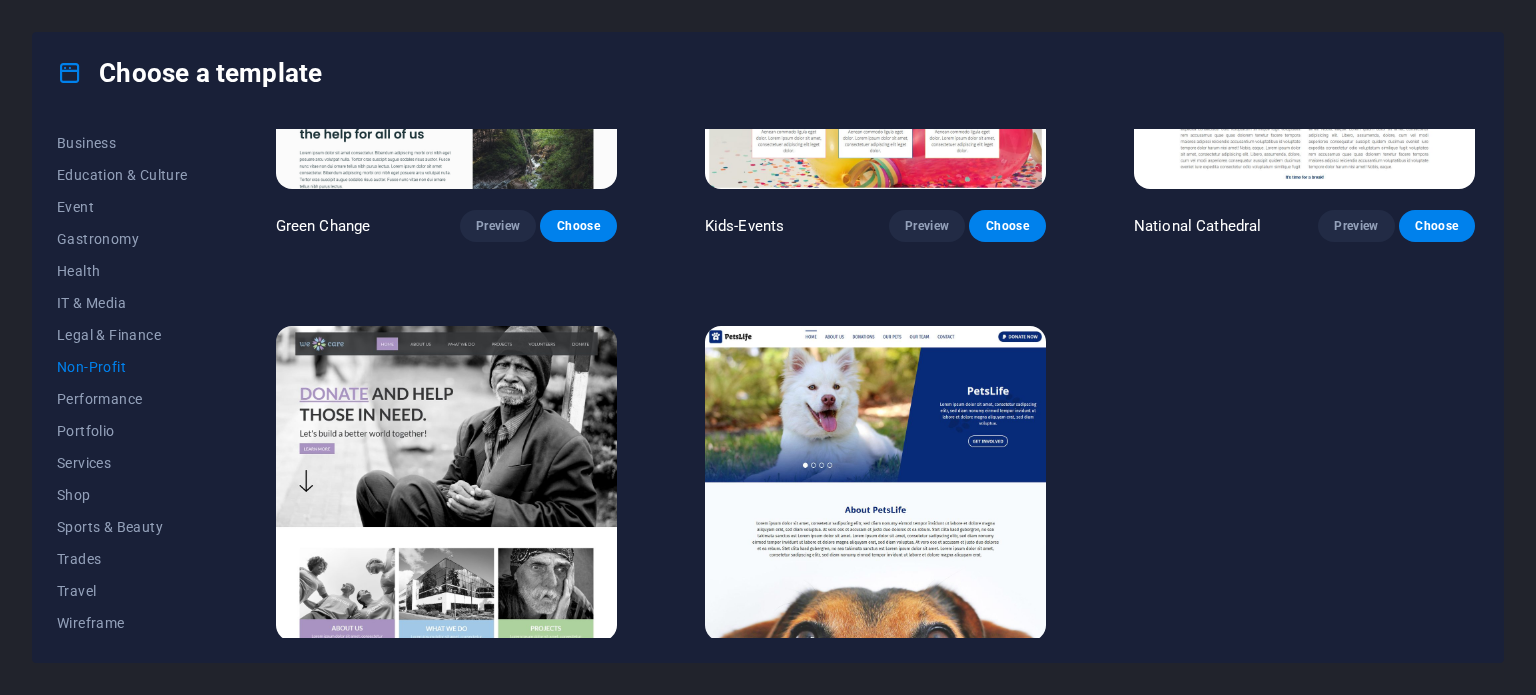 scroll, scrollTop: 308, scrollLeft: 0, axis: vertical 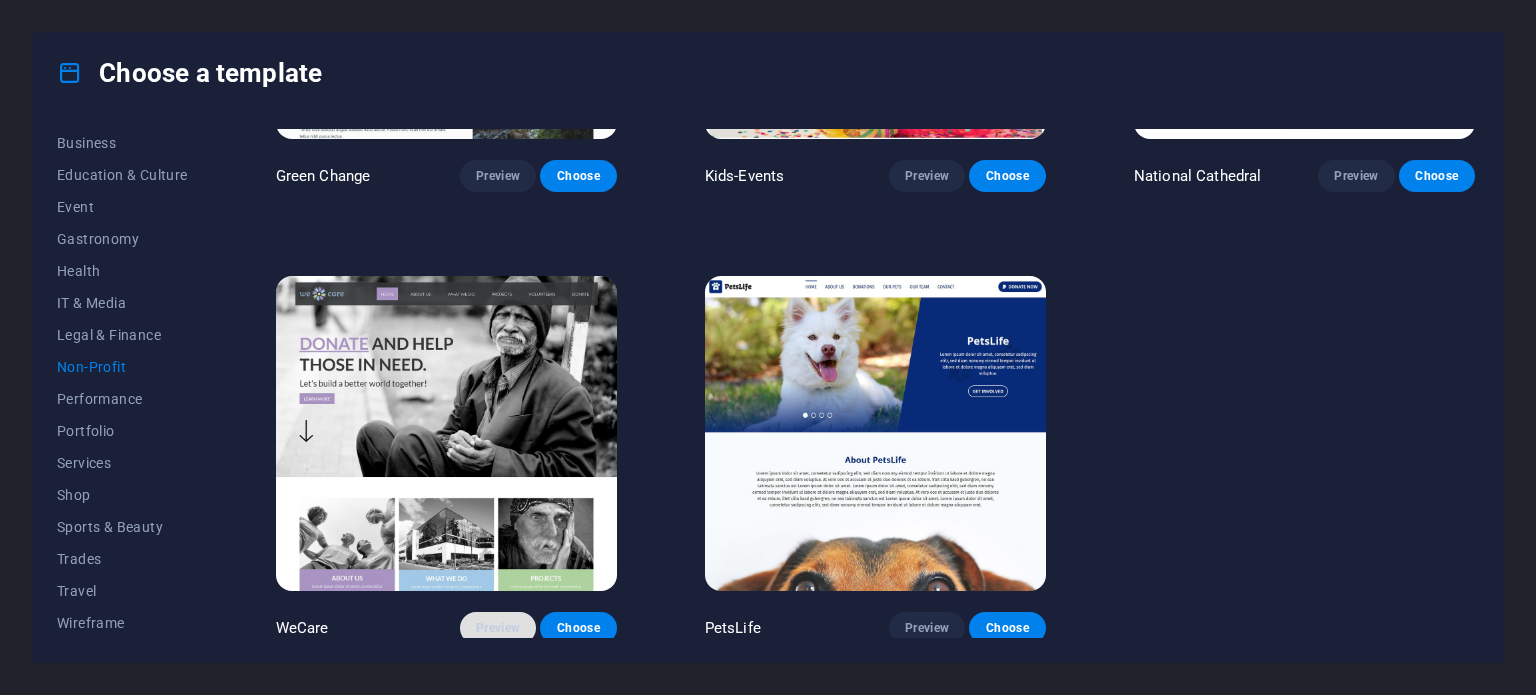 click on "Preview" at bounding box center (498, 628) 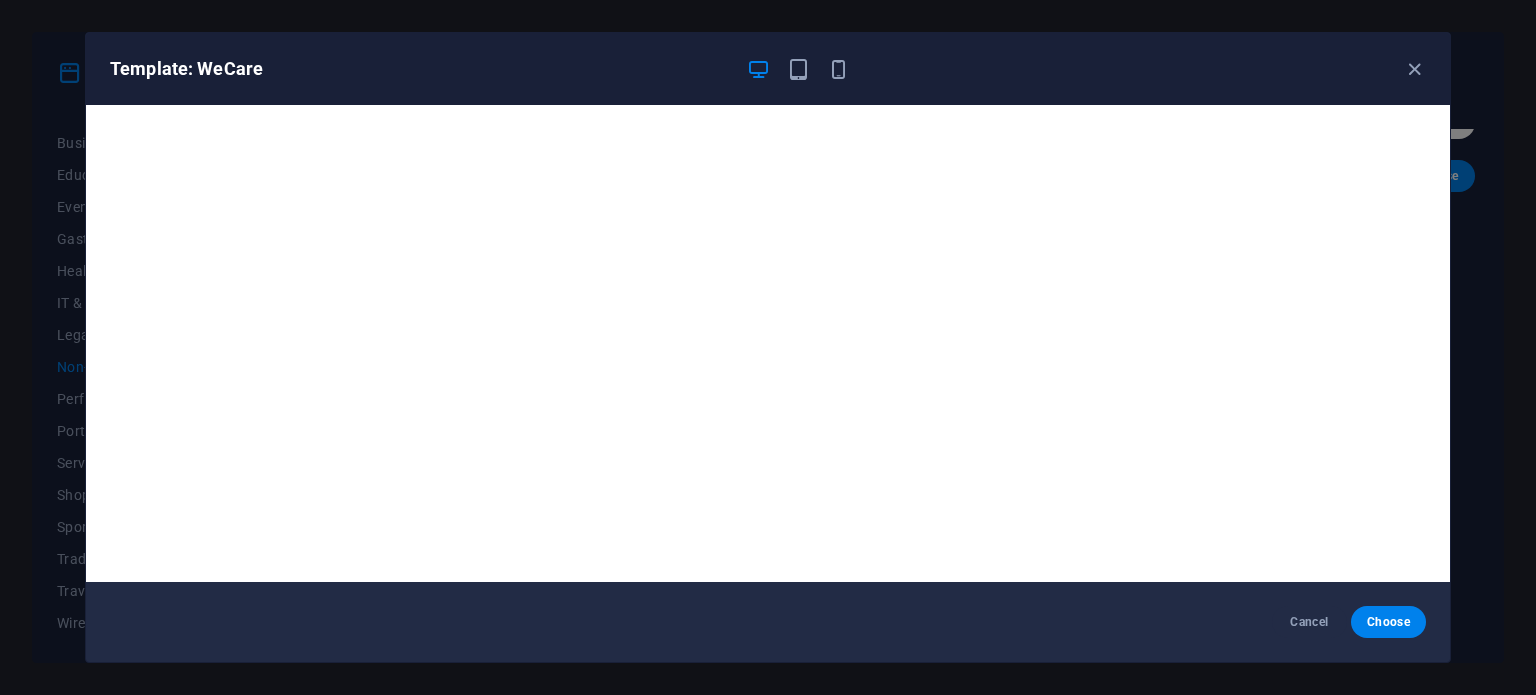 click on "Template: WeCare Cancel Choose" at bounding box center (768, 347) 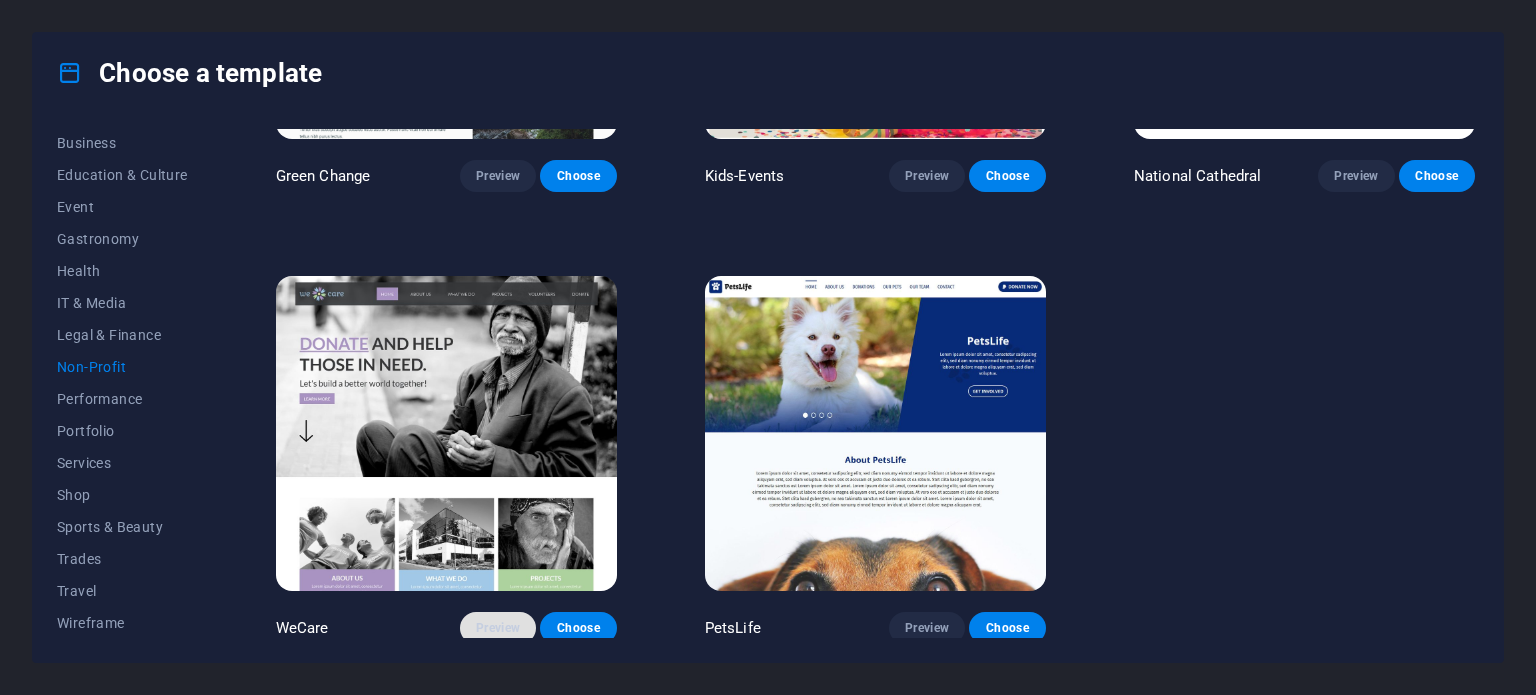 click on "Preview" at bounding box center [498, 628] 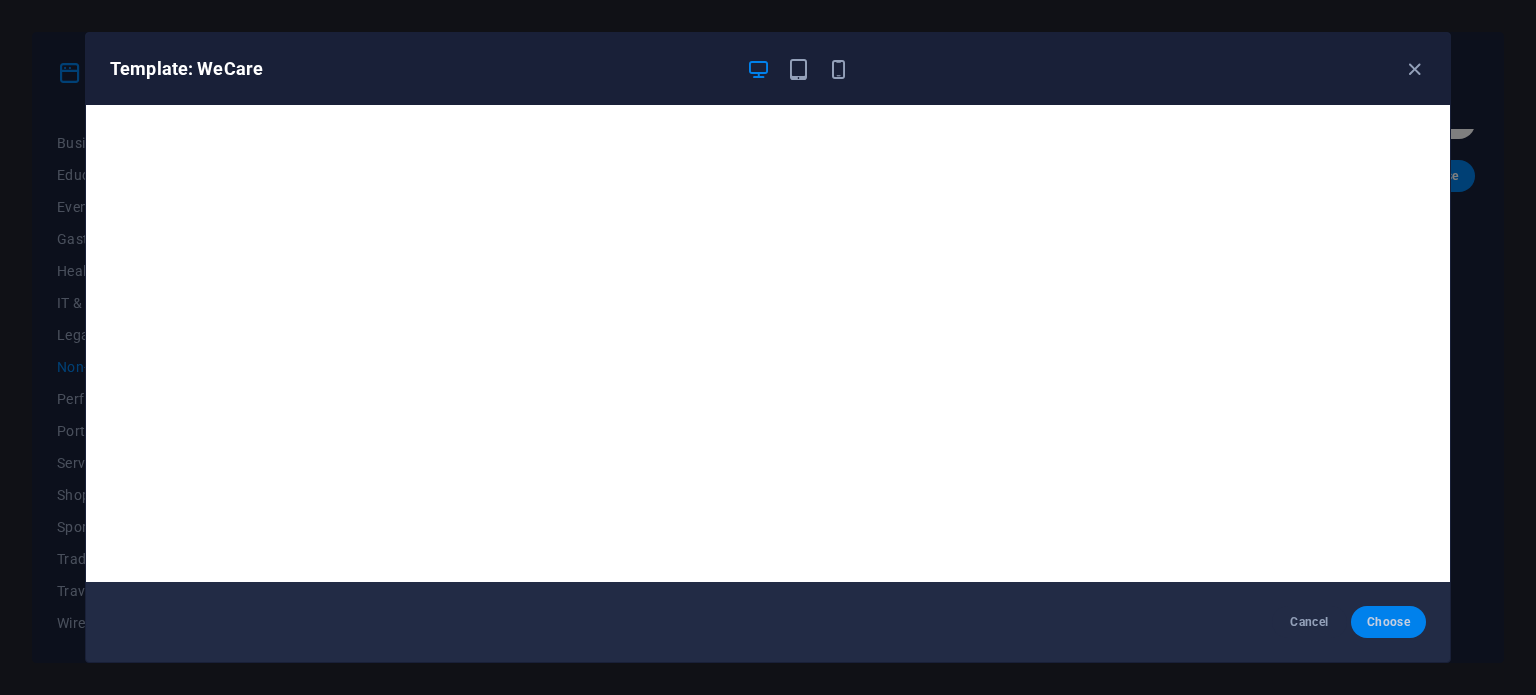 click on "Choose" at bounding box center (1388, 622) 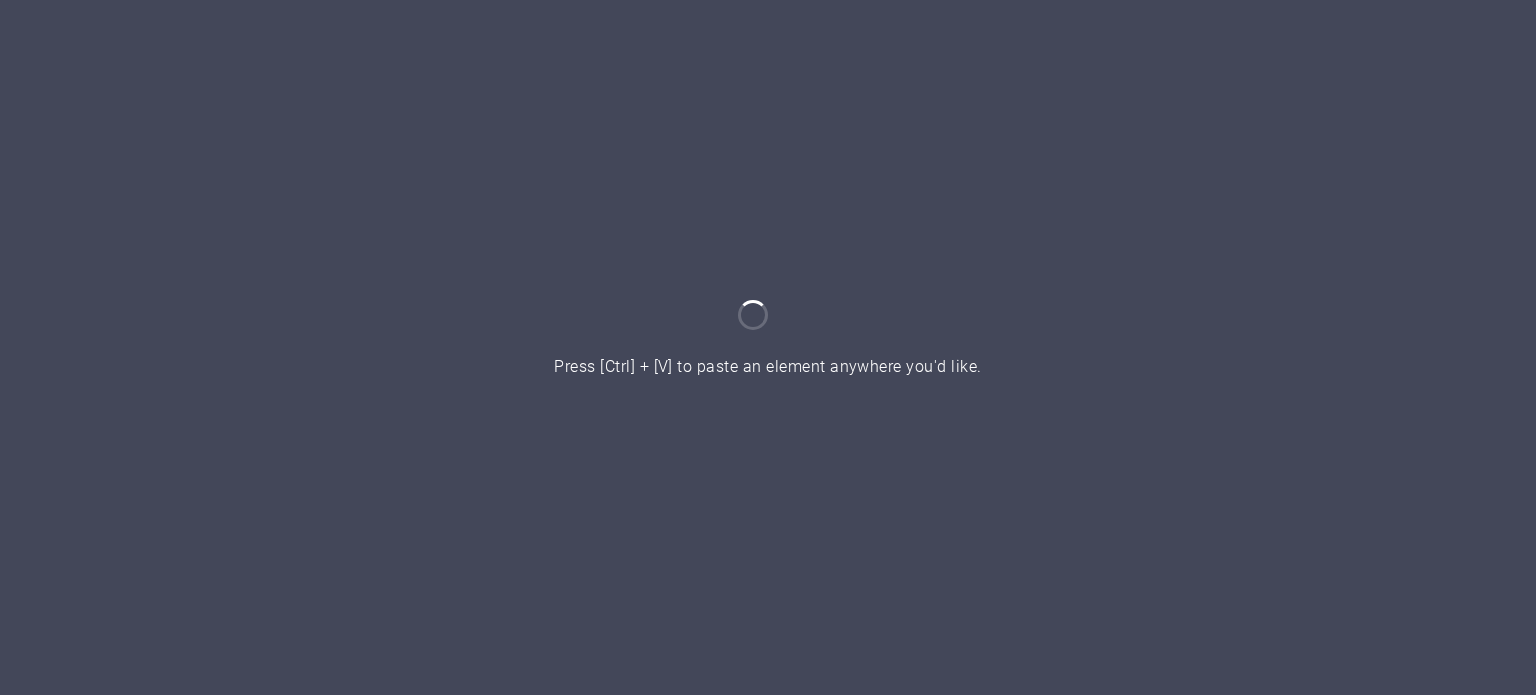 scroll, scrollTop: 0, scrollLeft: 0, axis: both 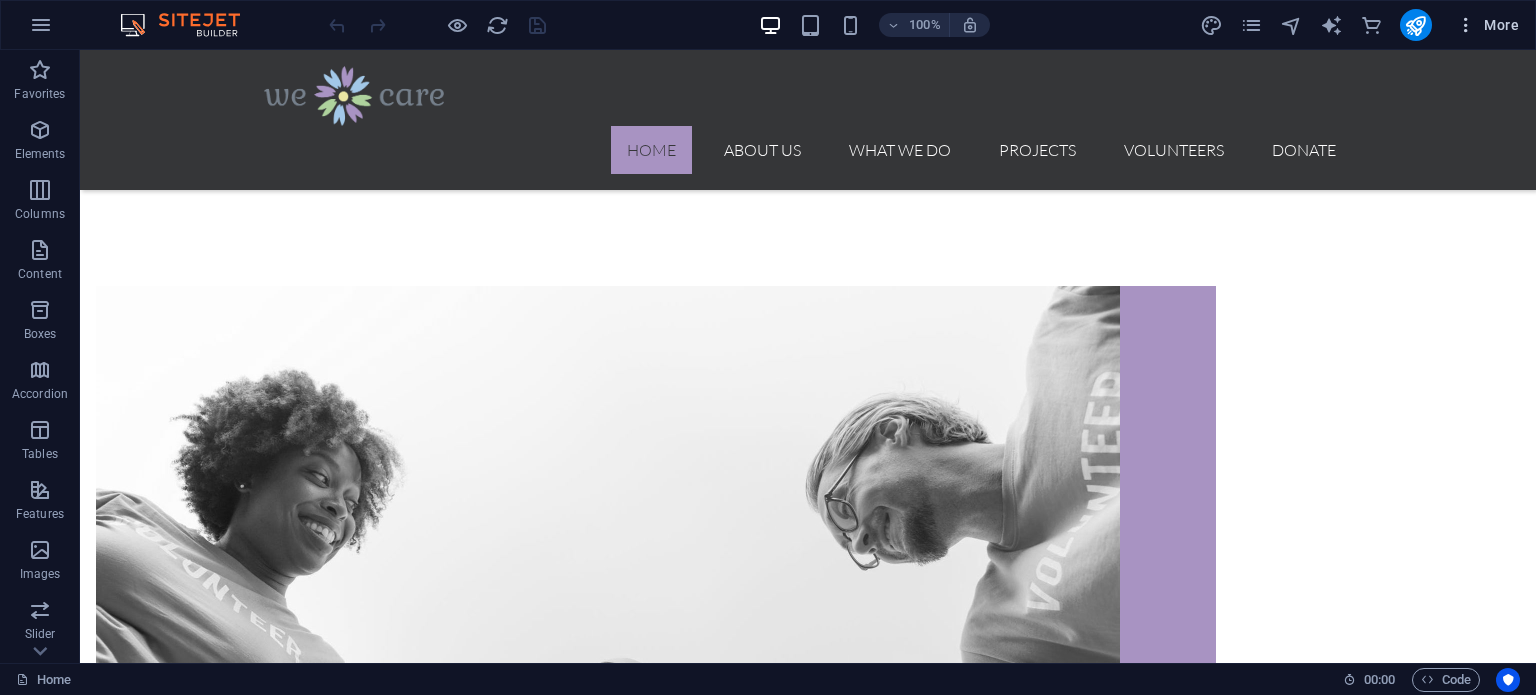 click at bounding box center [1466, 25] 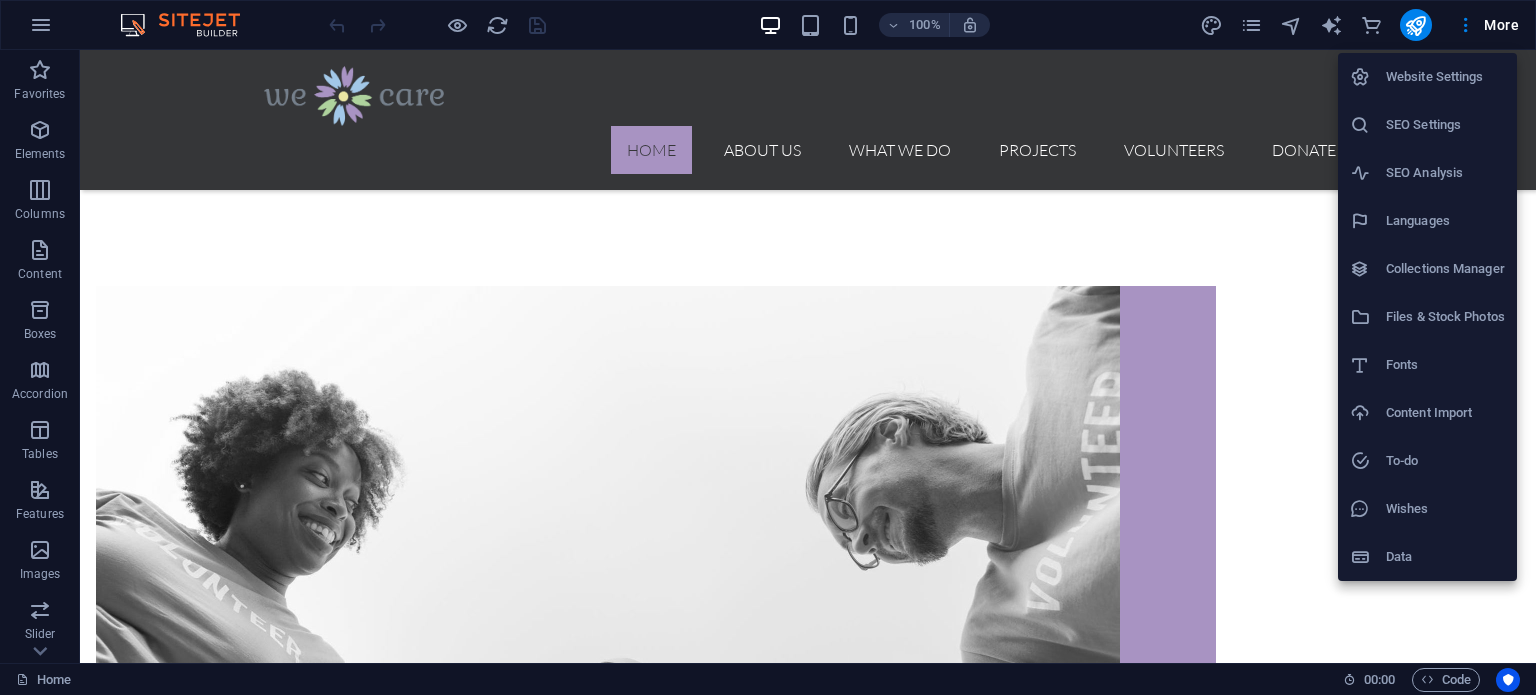 click at bounding box center [768, 347] 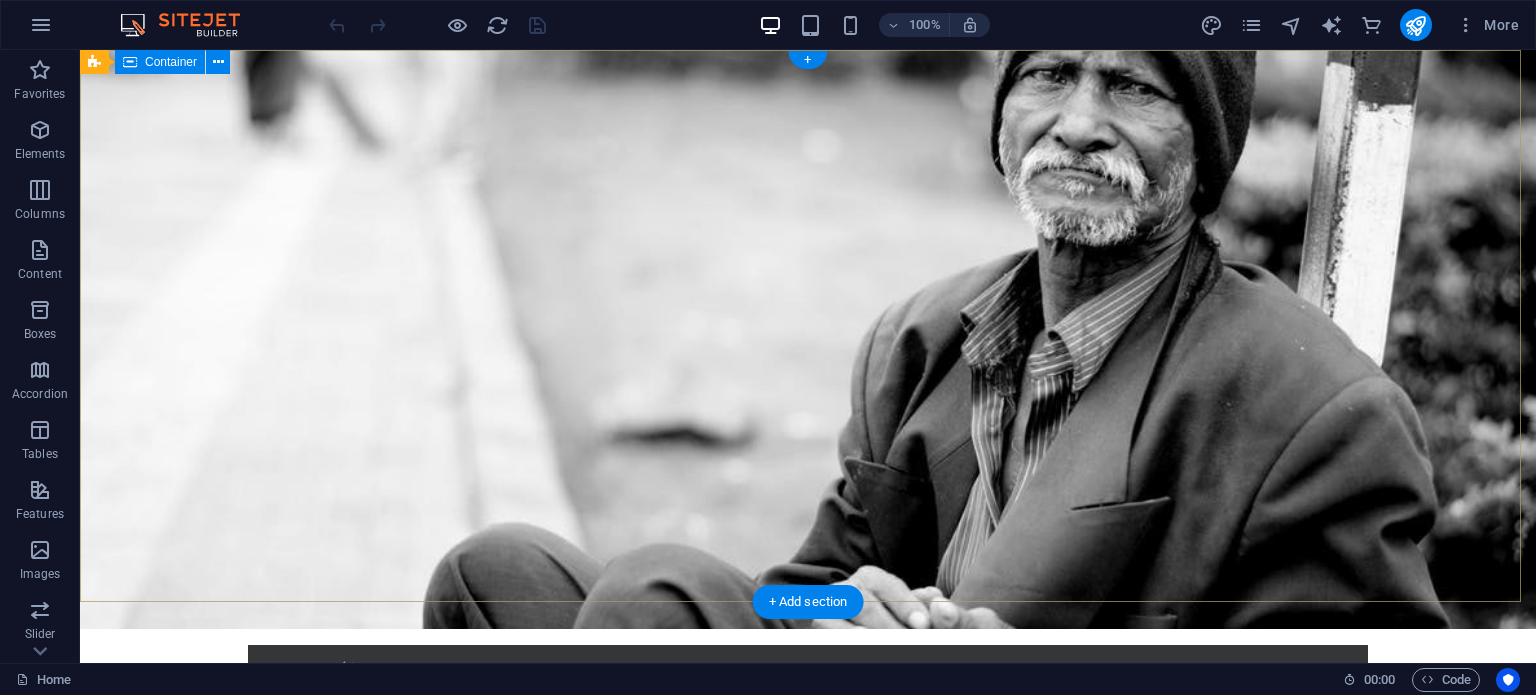 scroll, scrollTop: 0, scrollLeft: 0, axis: both 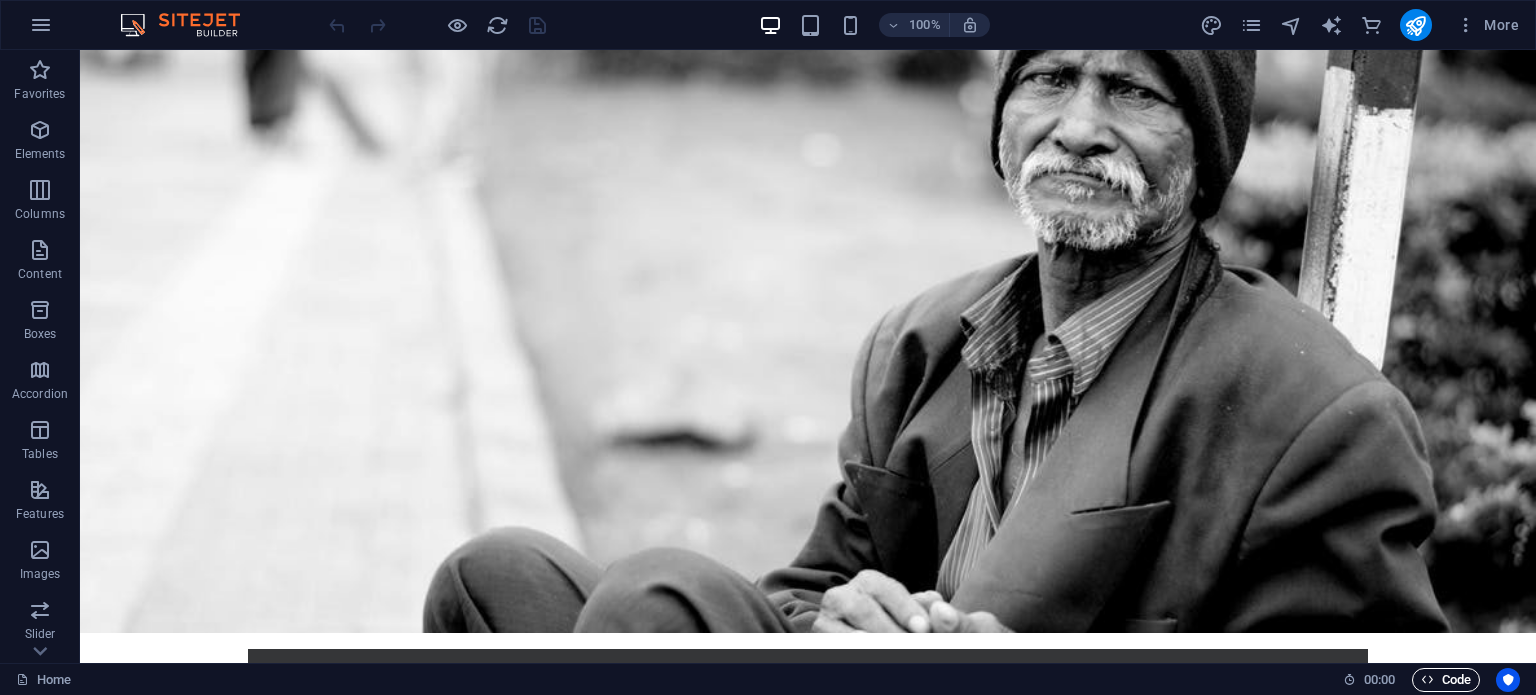 click on "Code" at bounding box center (1446, 680) 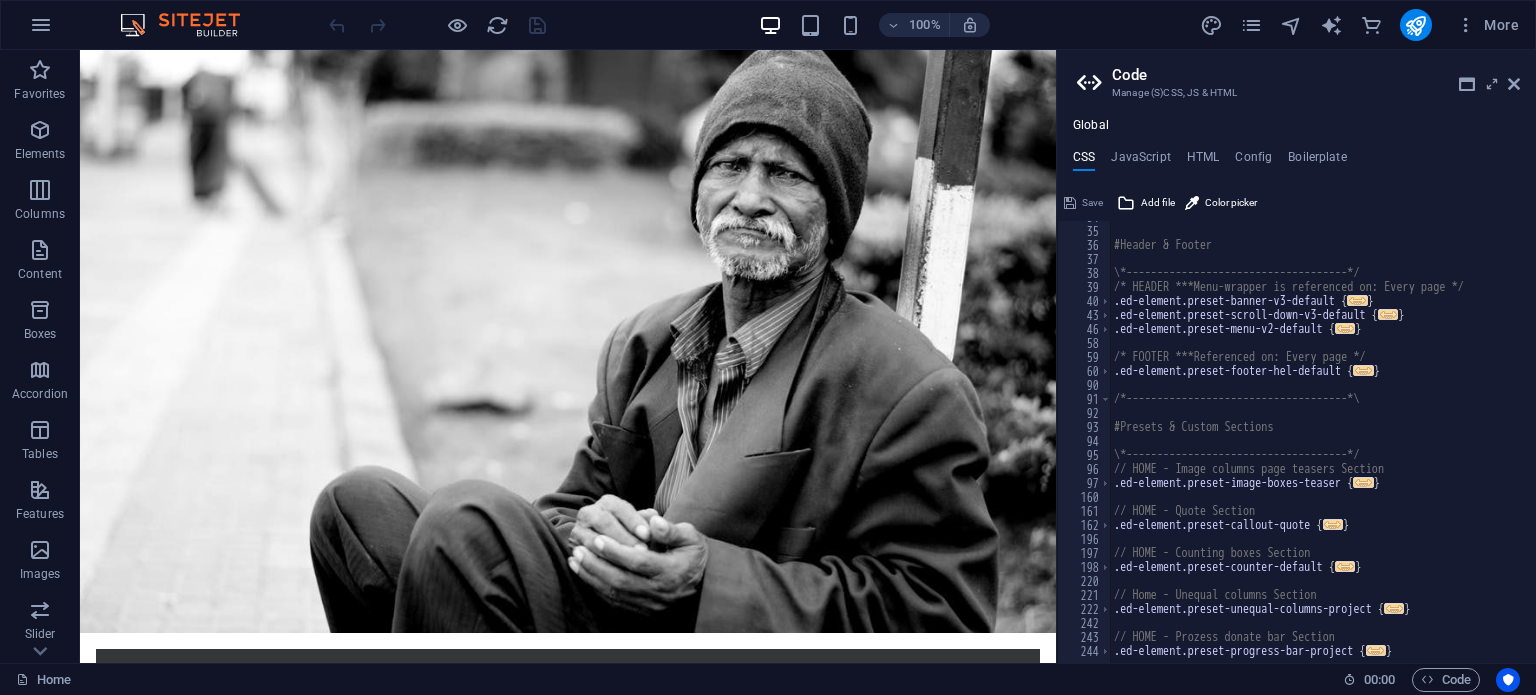 scroll, scrollTop: 508, scrollLeft: 0, axis: vertical 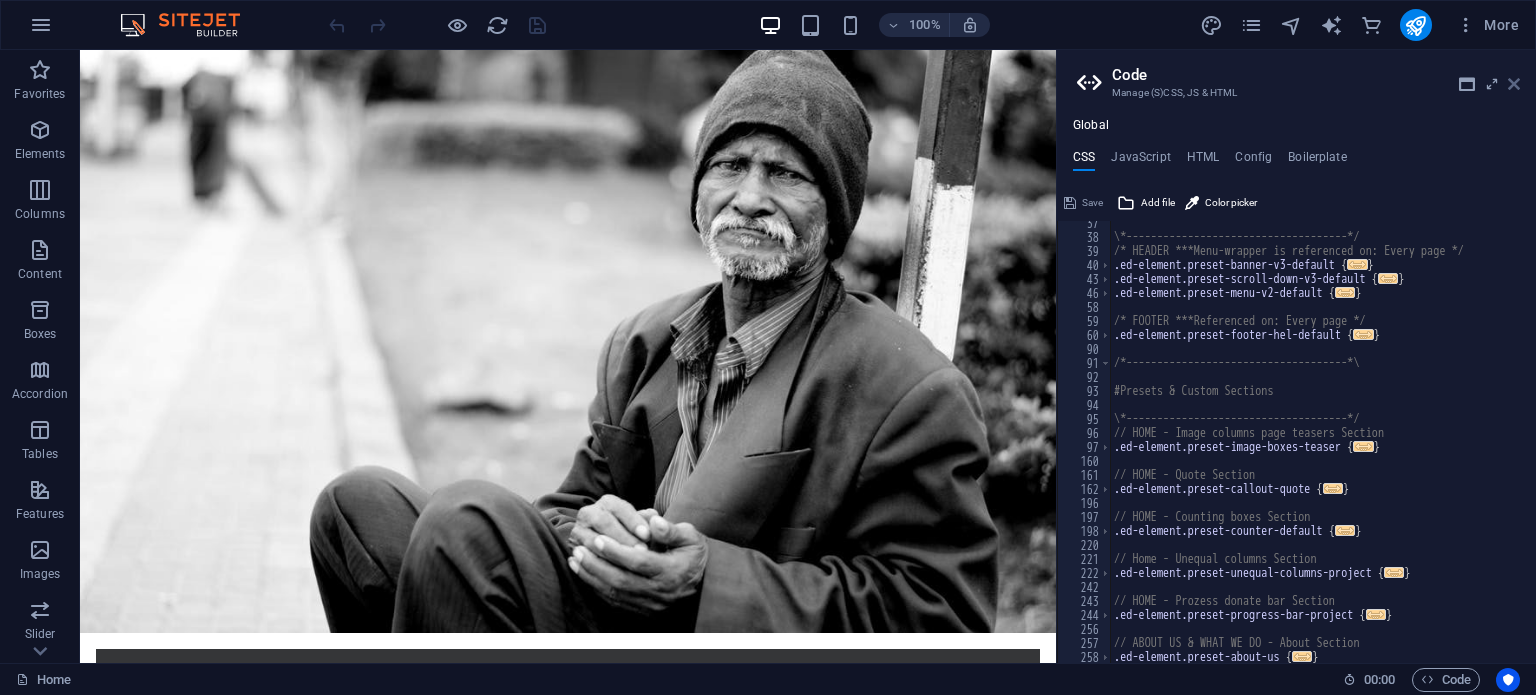 click at bounding box center [1514, 84] 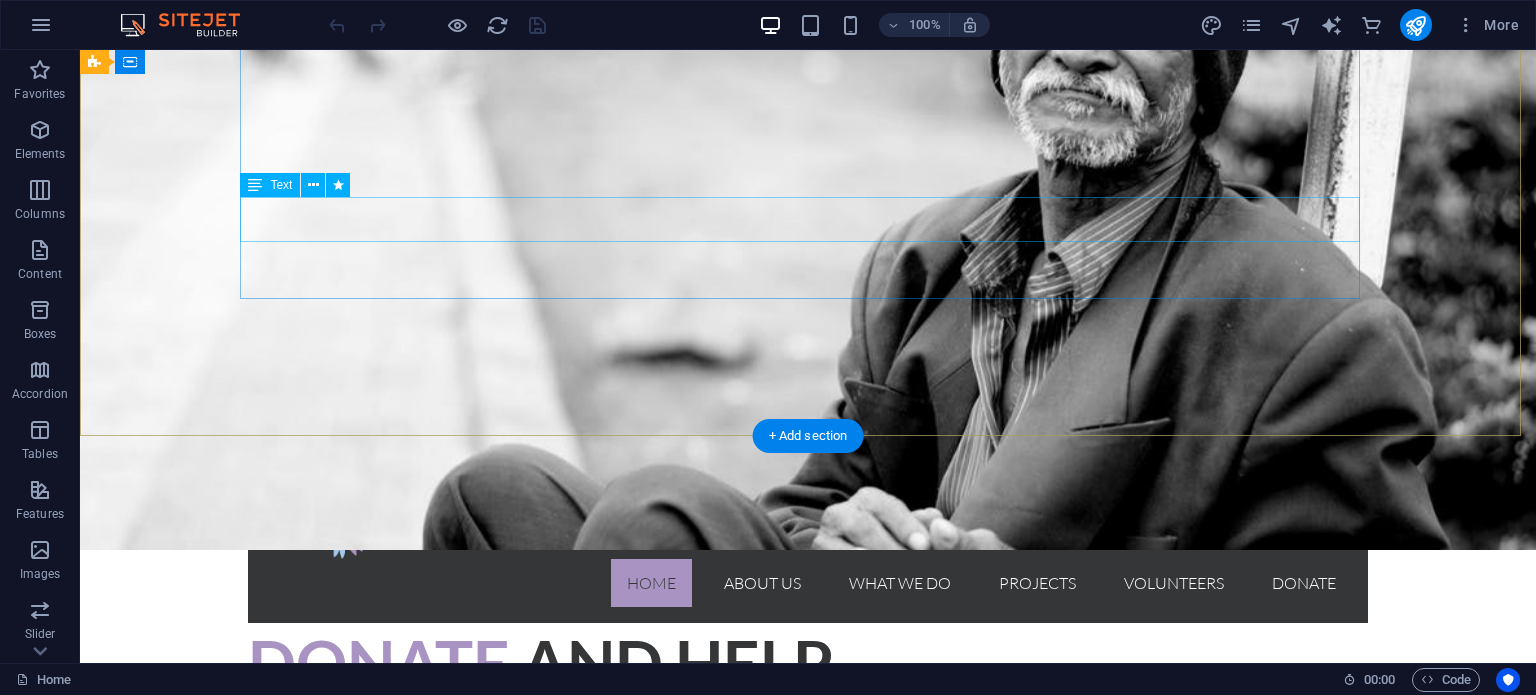 scroll, scrollTop: 175, scrollLeft: 0, axis: vertical 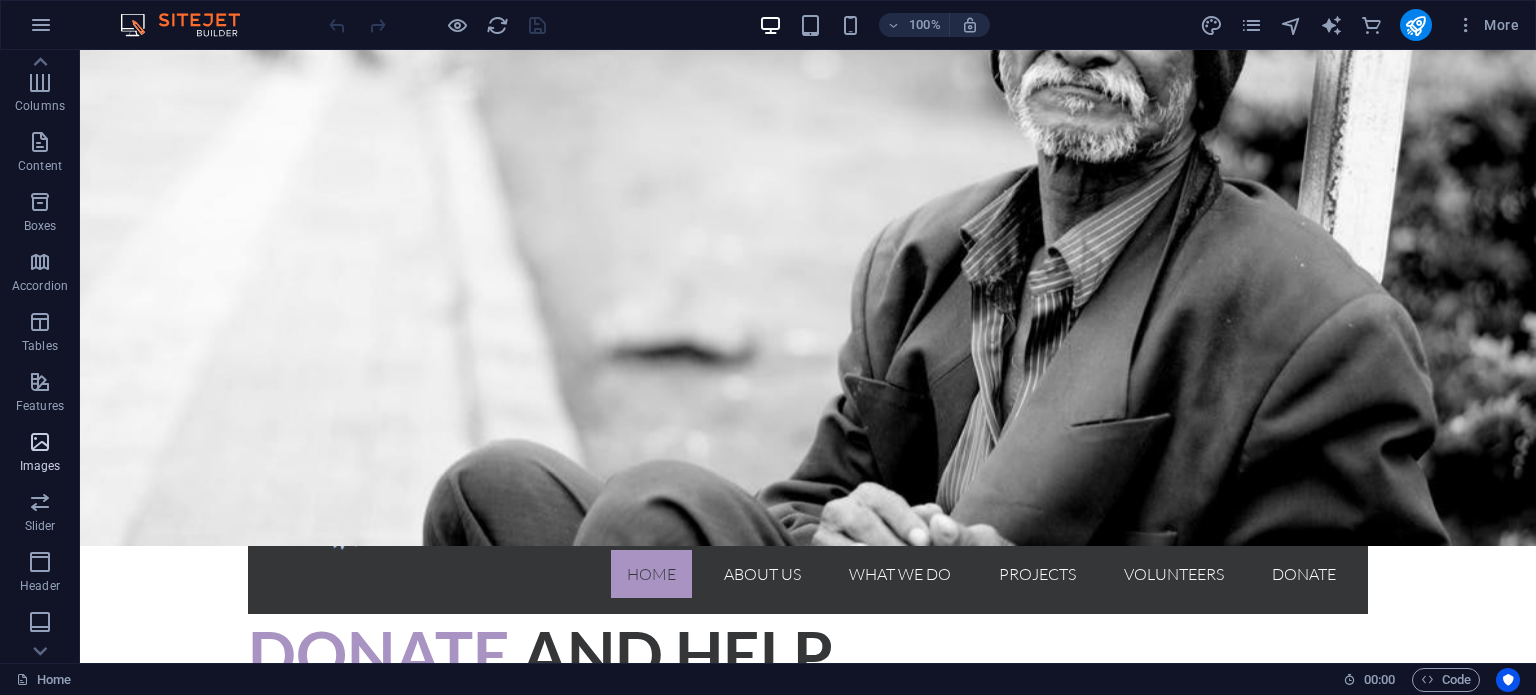 click at bounding box center (40, 442) 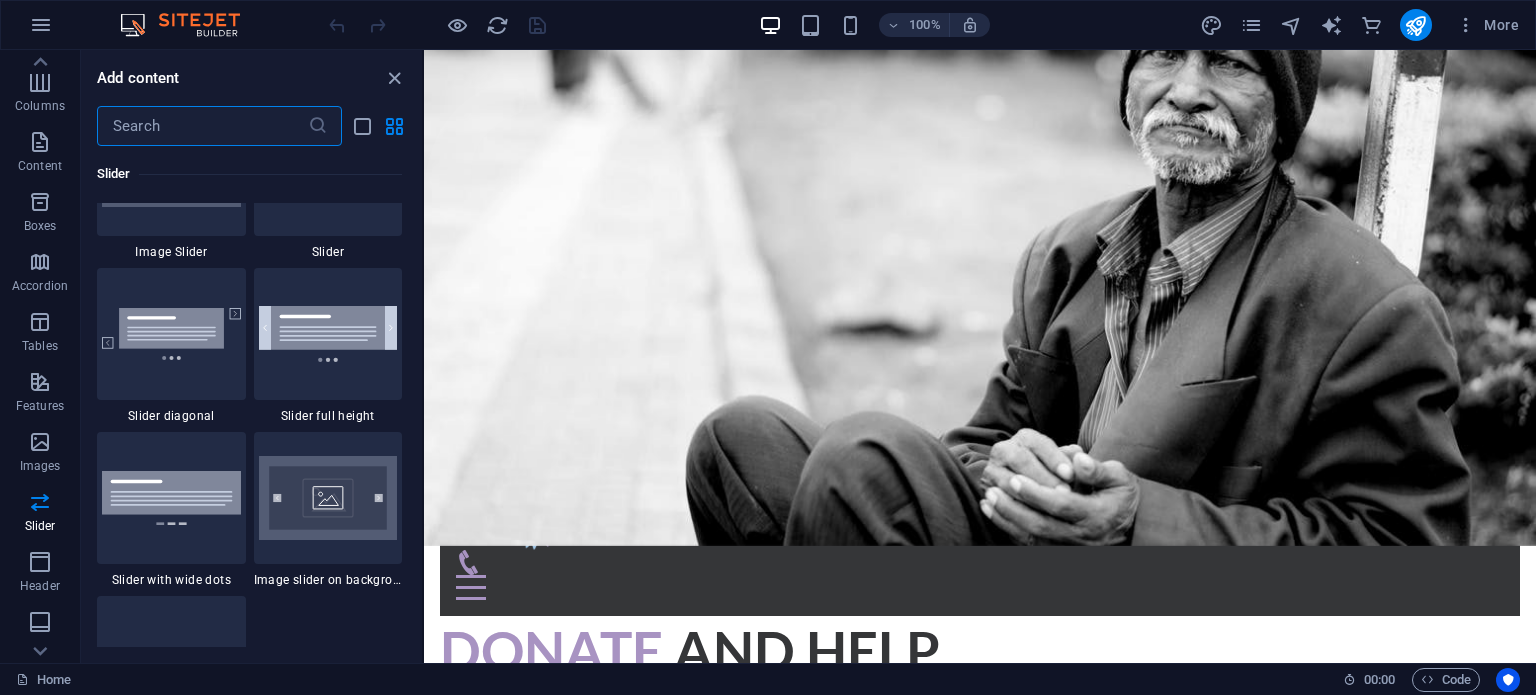 scroll, scrollTop: 11436, scrollLeft: 0, axis: vertical 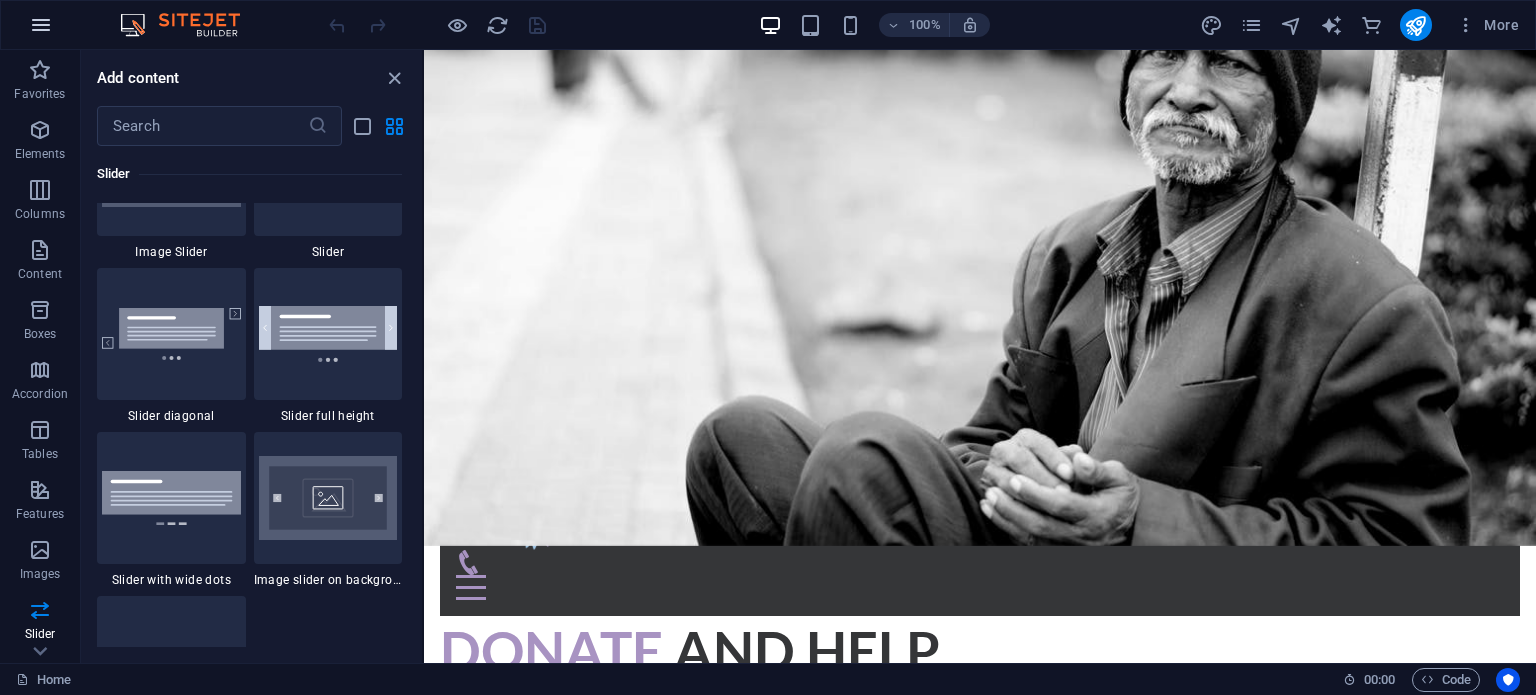 click at bounding box center (41, 25) 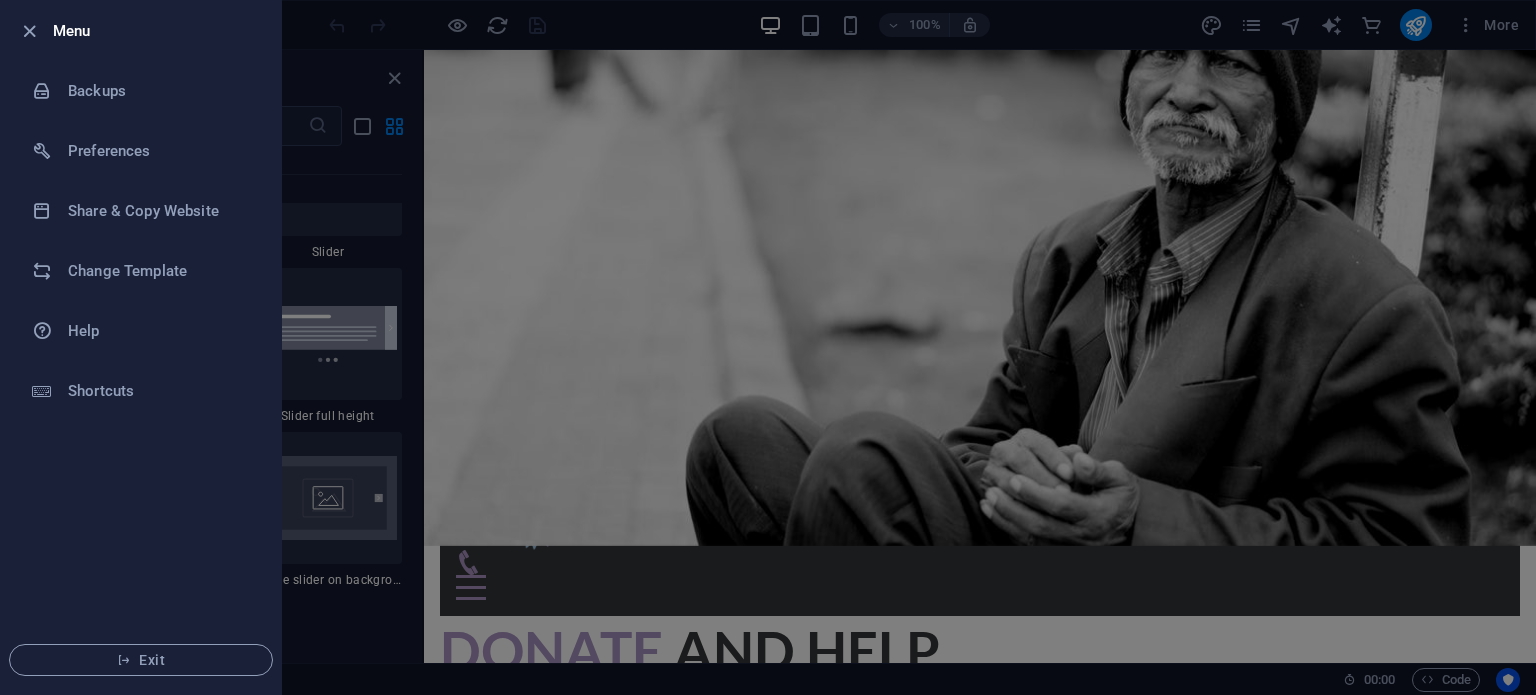 click at bounding box center [768, 347] 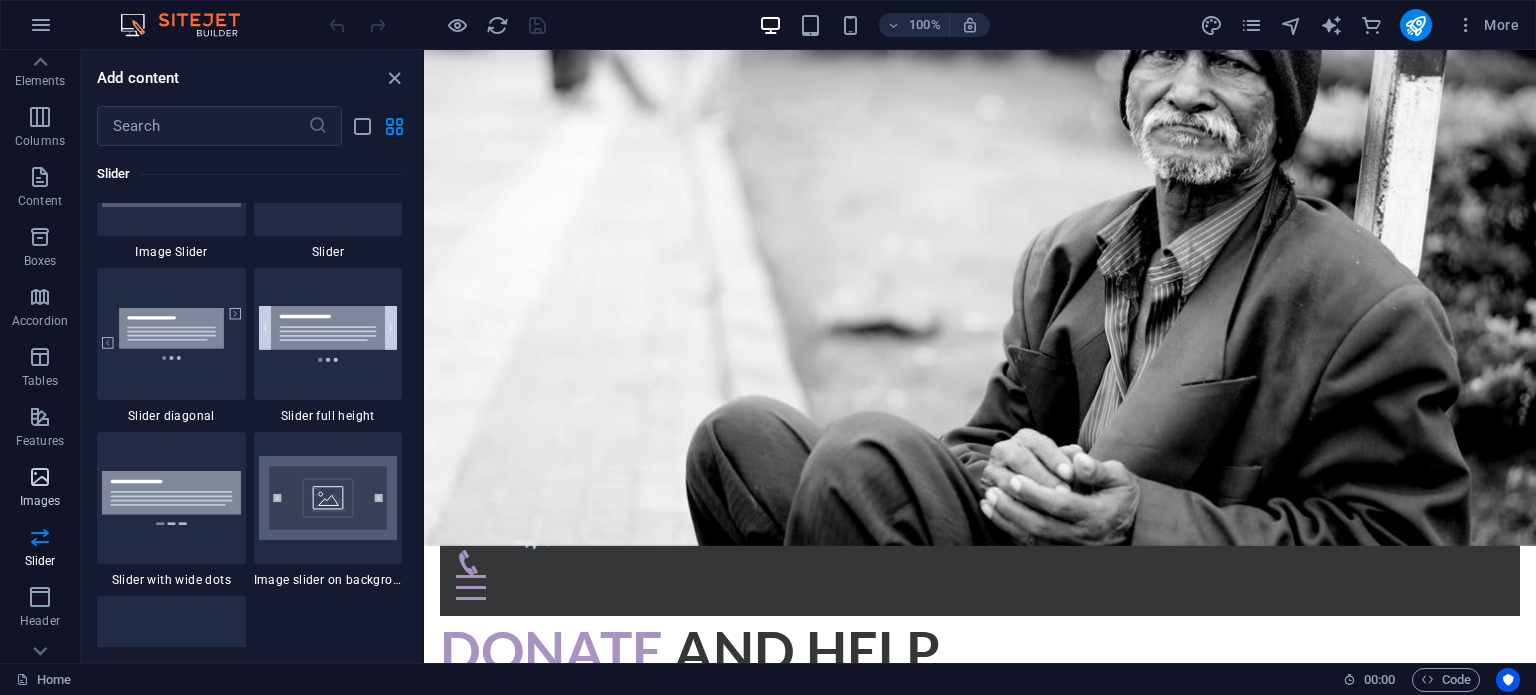 scroll, scrollTop: 0, scrollLeft: 0, axis: both 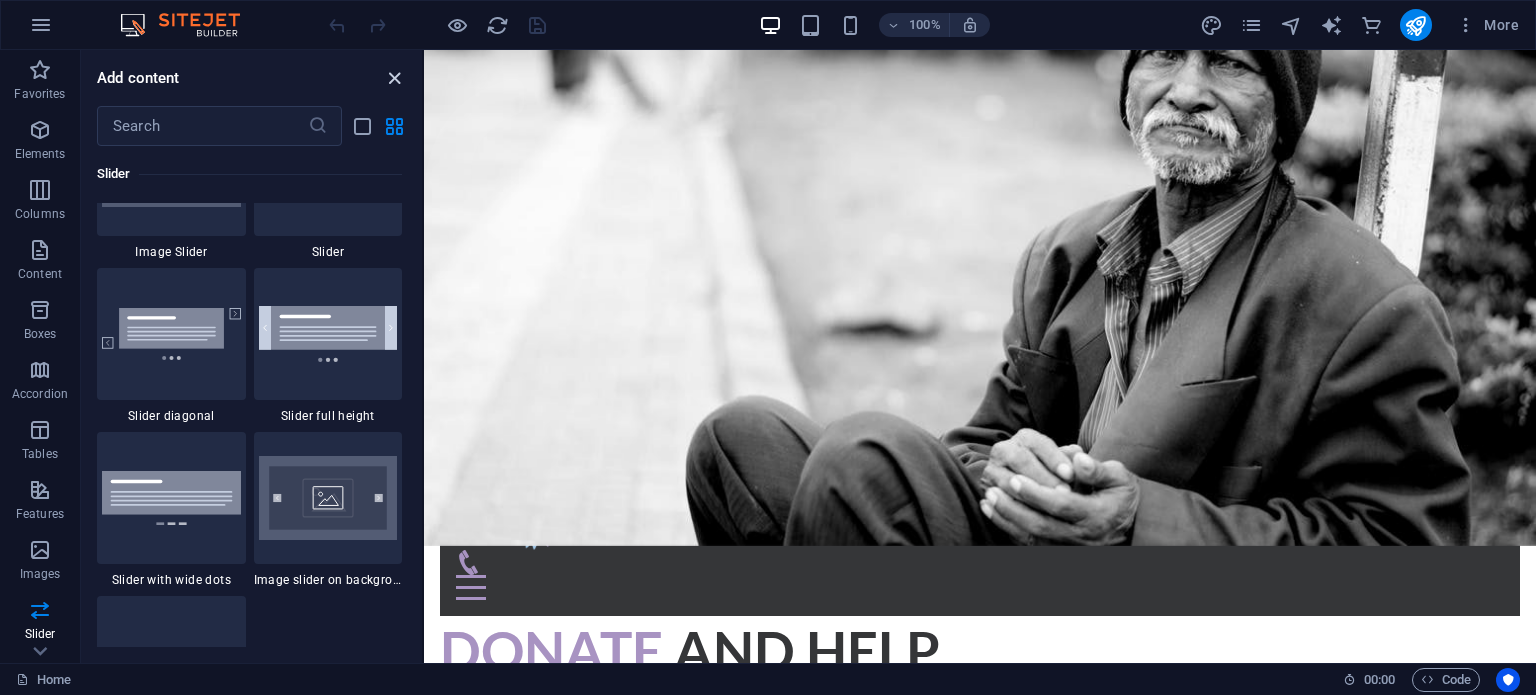 click at bounding box center [394, 78] 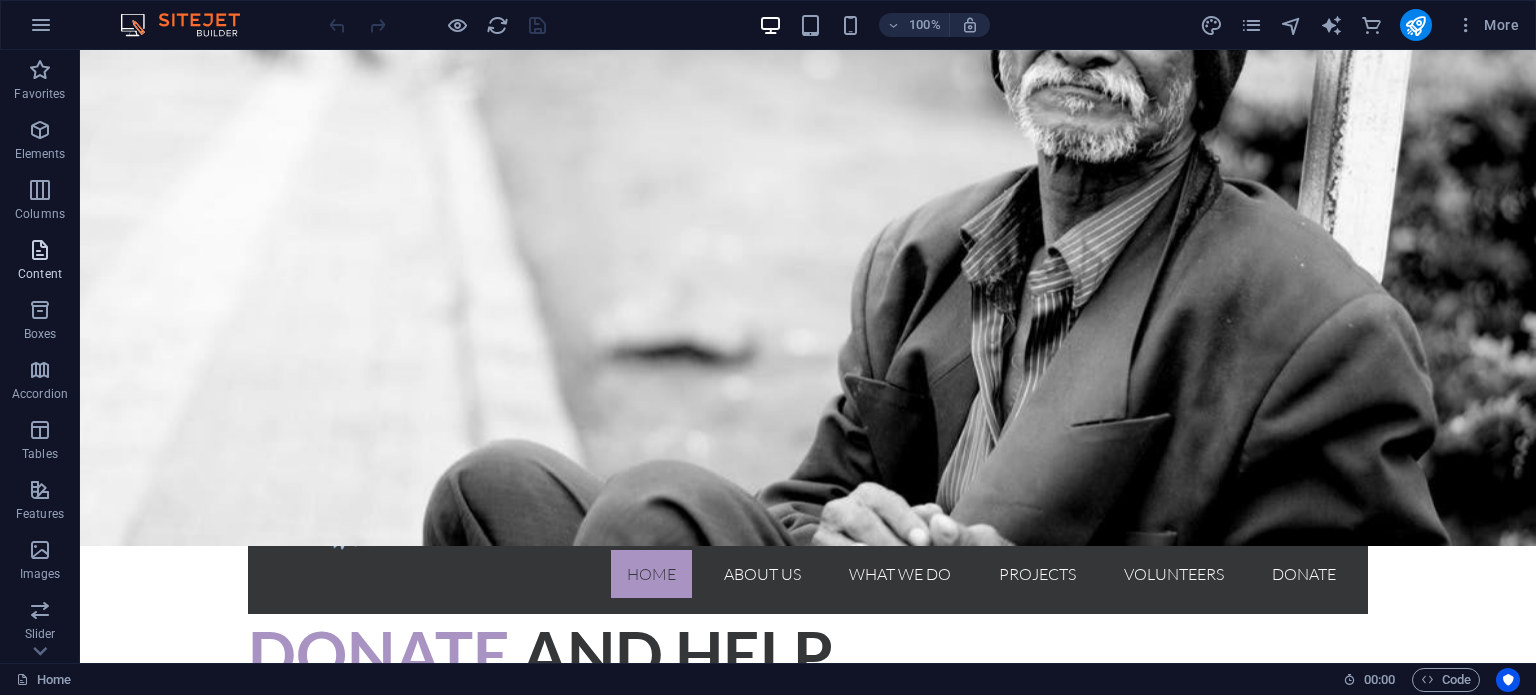 click on "Content" at bounding box center [40, 260] 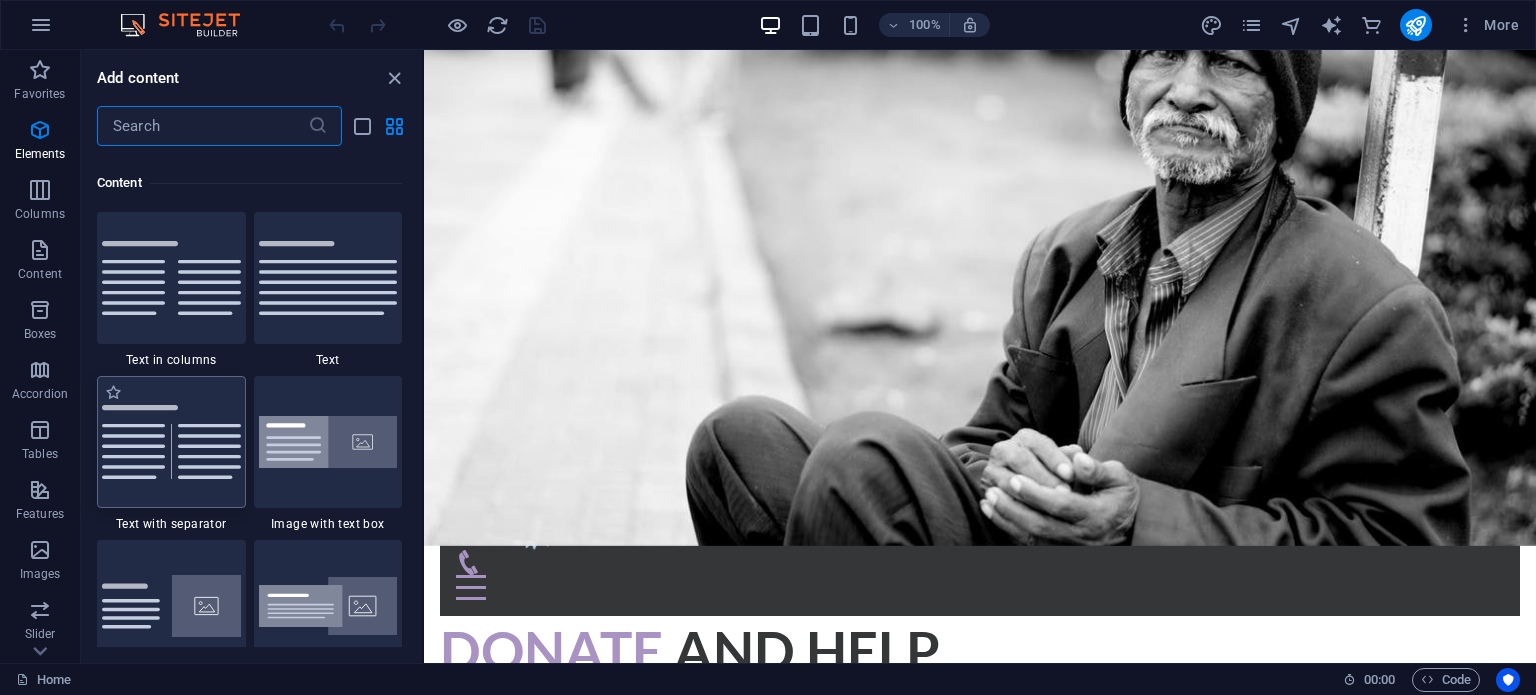 scroll, scrollTop: 3499, scrollLeft: 0, axis: vertical 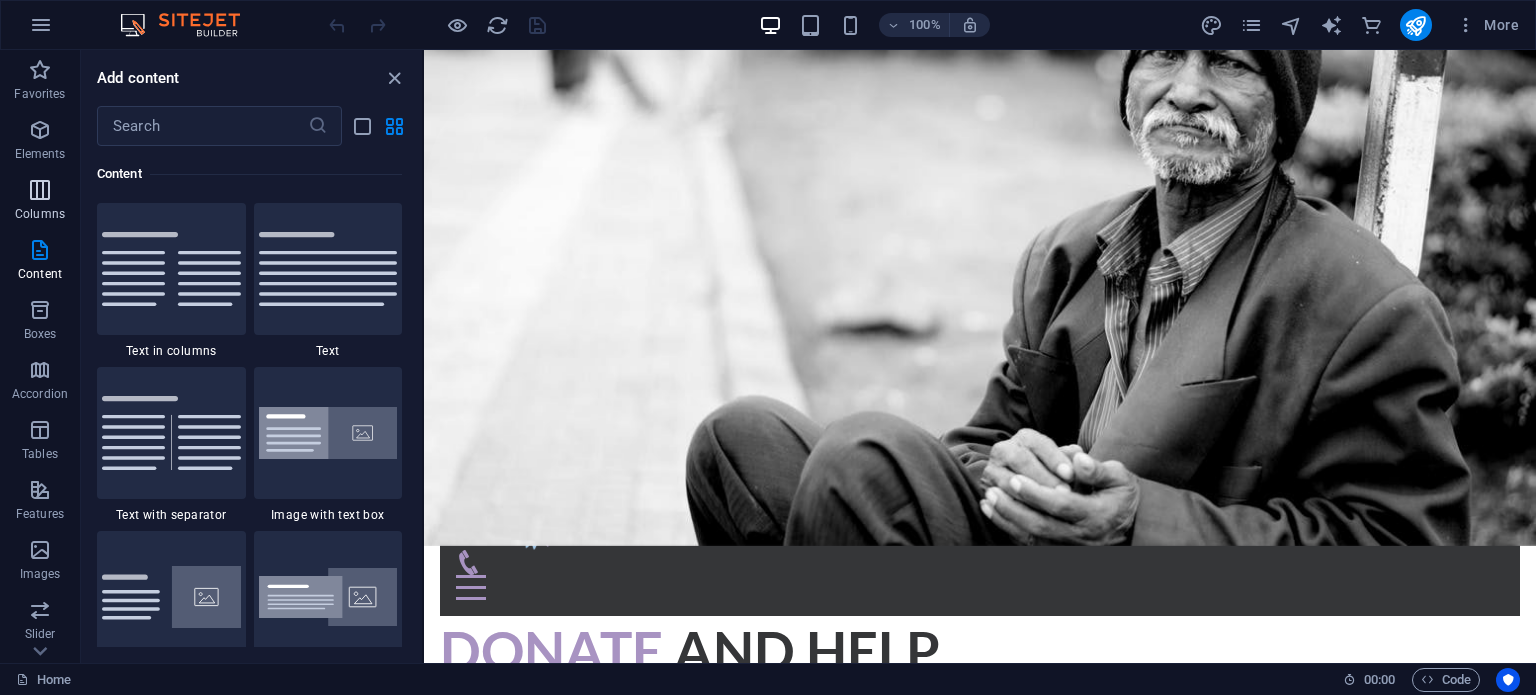 click on "Columns" at bounding box center [40, 202] 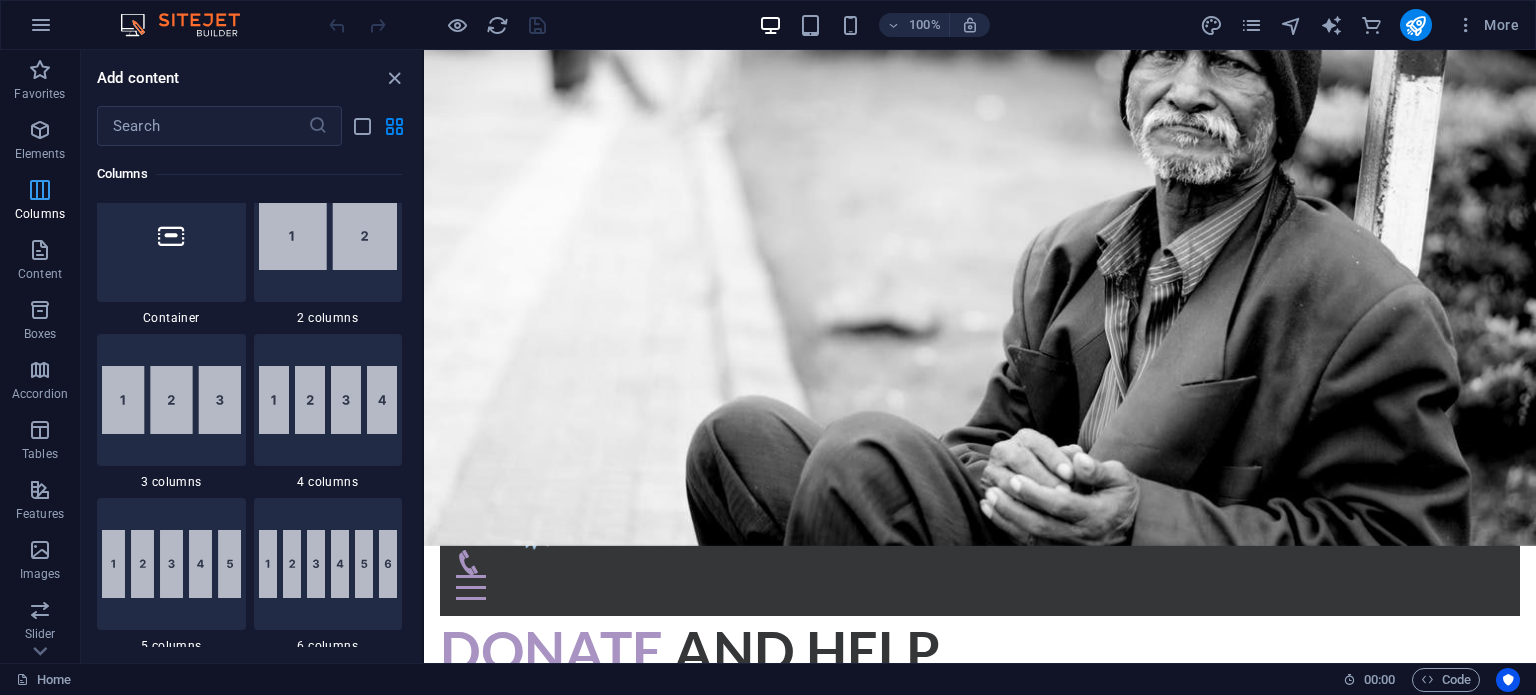 scroll, scrollTop: 990, scrollLeft: 0, axis: vertical 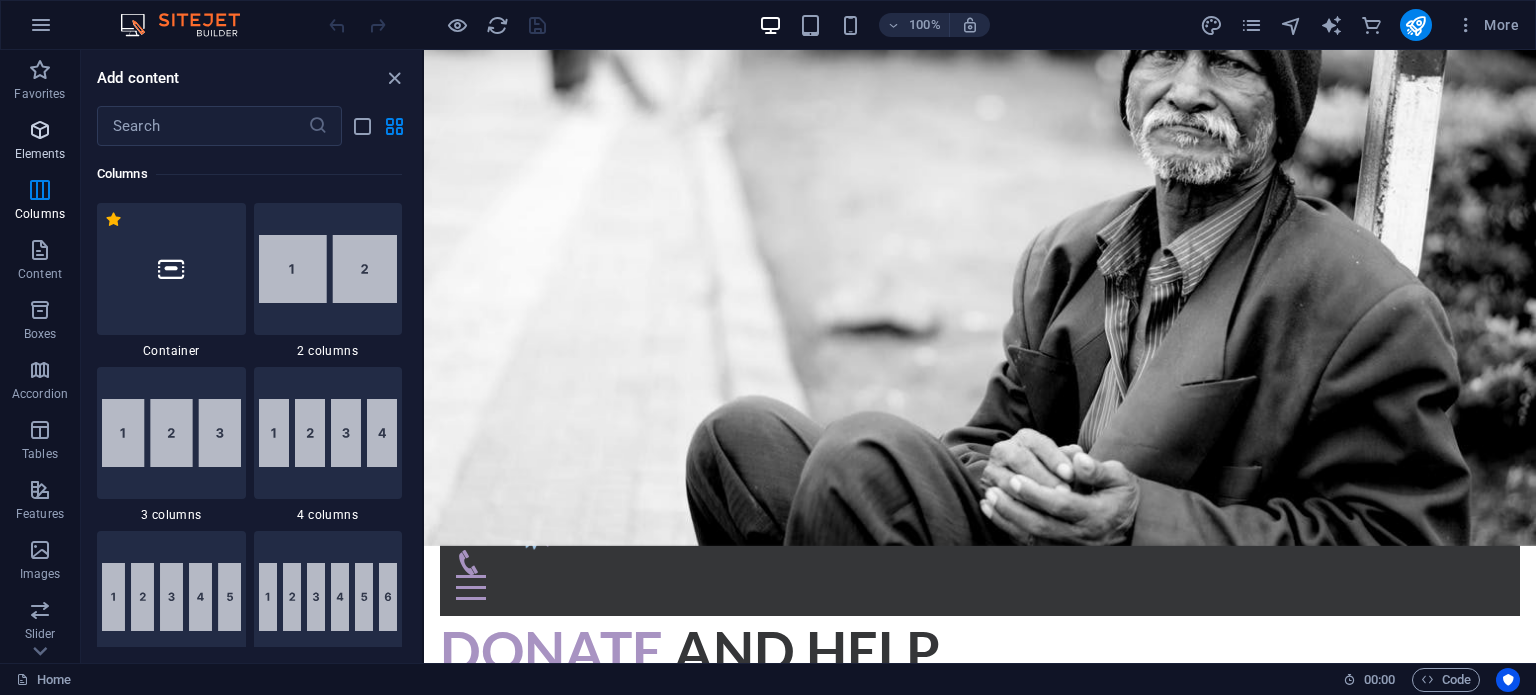 click on "Elements" at bounding box center (40, 142) 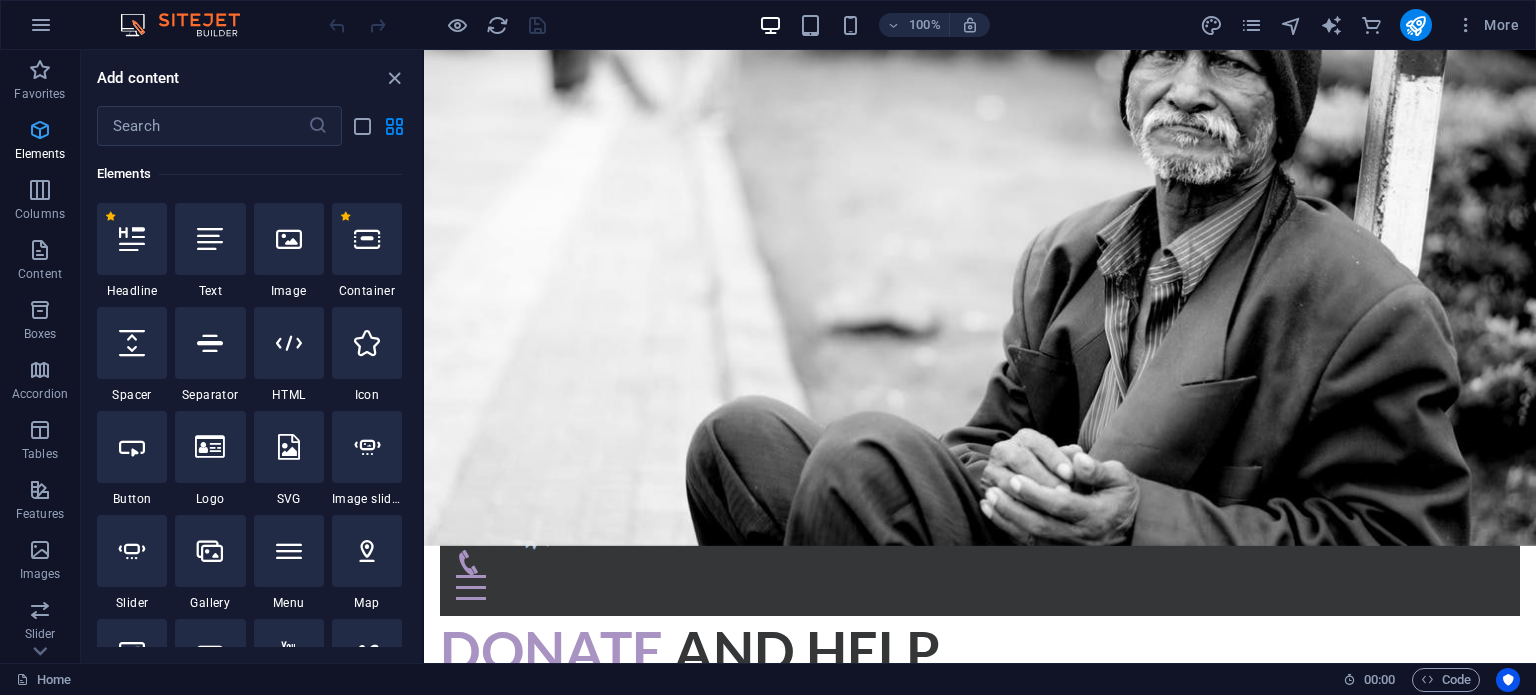 scroll, scrollTop: 213, scrollLeft: 0, axis: vertical 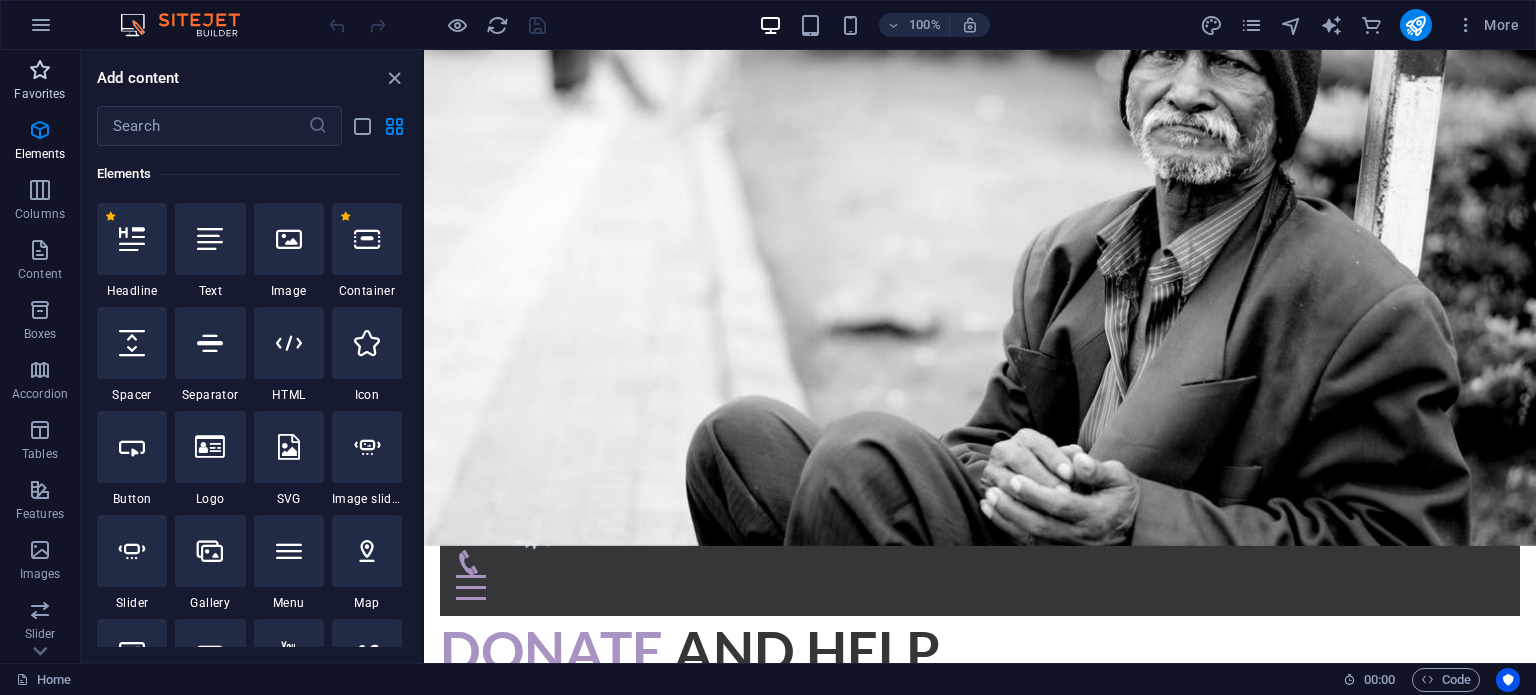 click at bounding box center (40, 70) 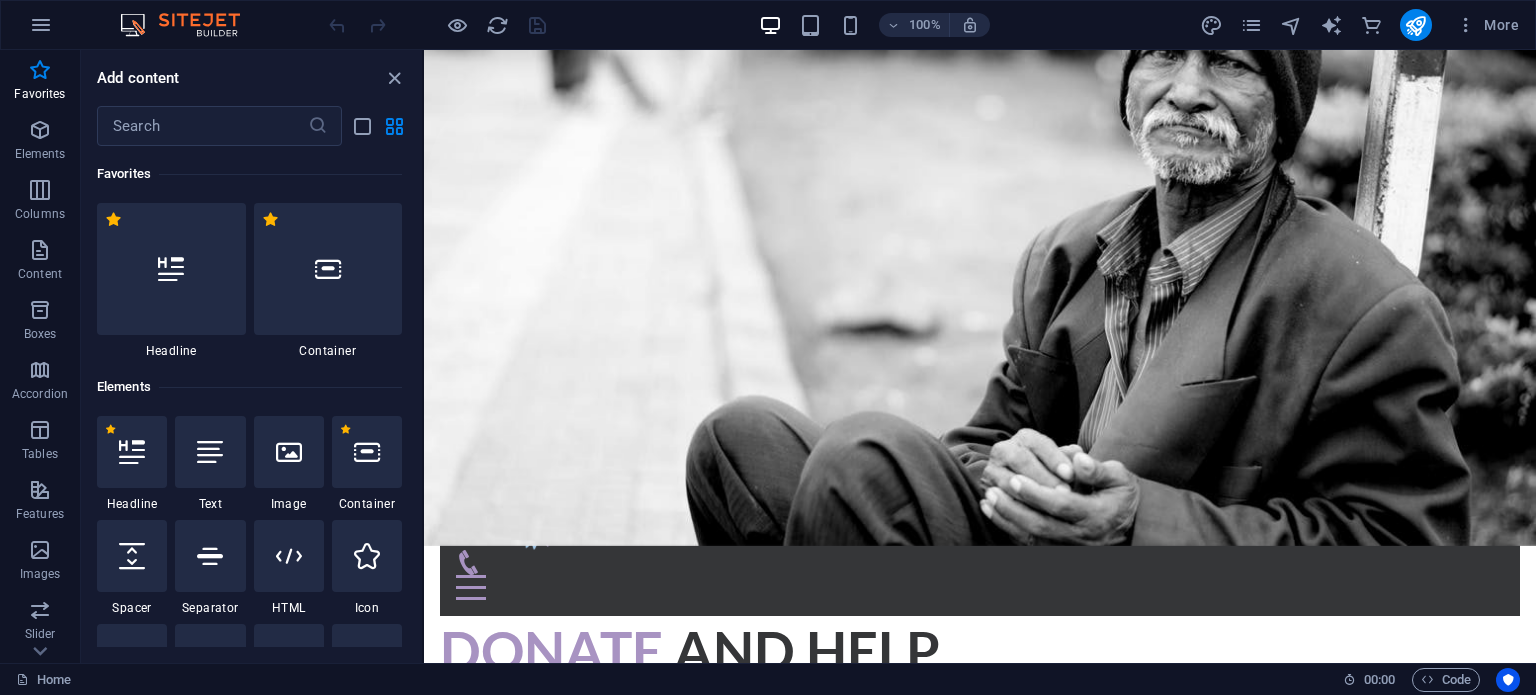 scroll, scrollTop: 0, scrollLeft: 0, axis: both 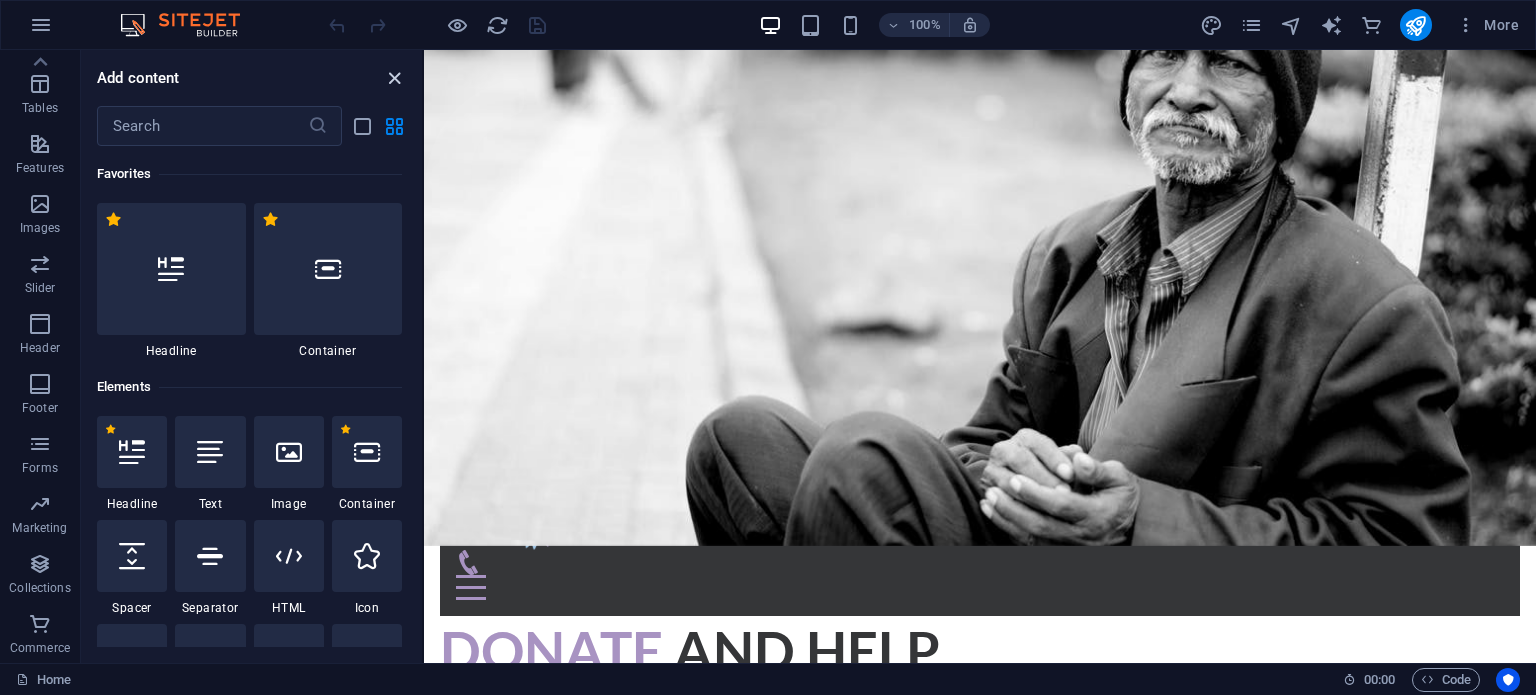 click at bounding box center [394, 78] 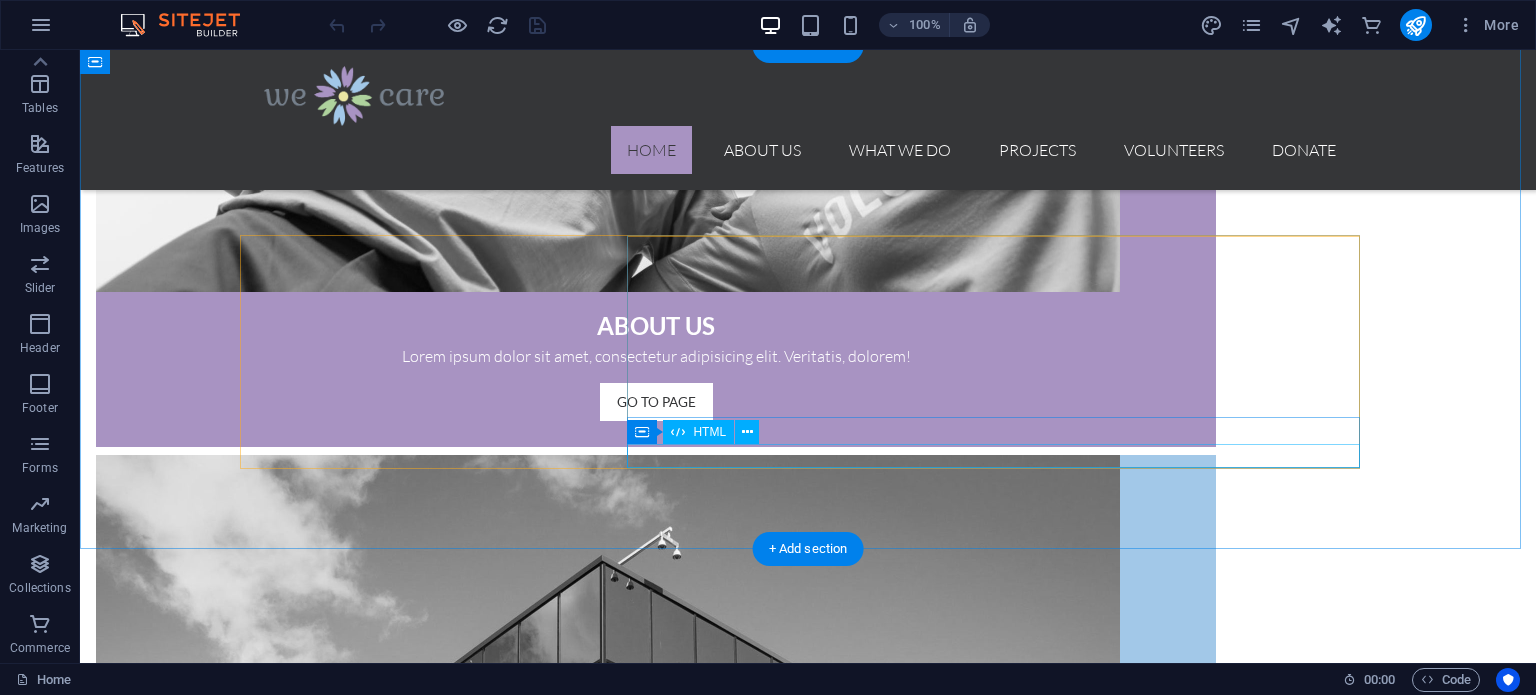 scroll, scrollTop: 1671, scrollLeft: 0, axis: vertical 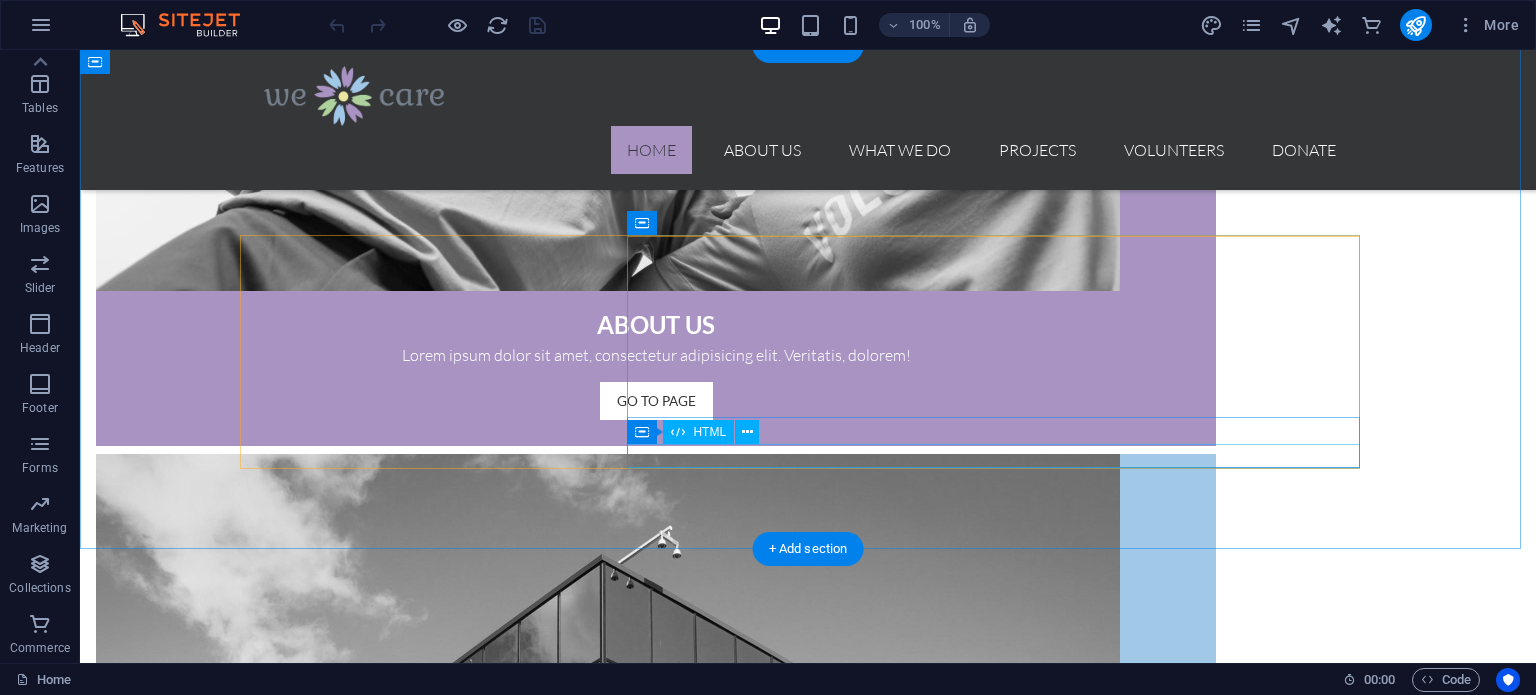 click at bounding box center (808, 4811) 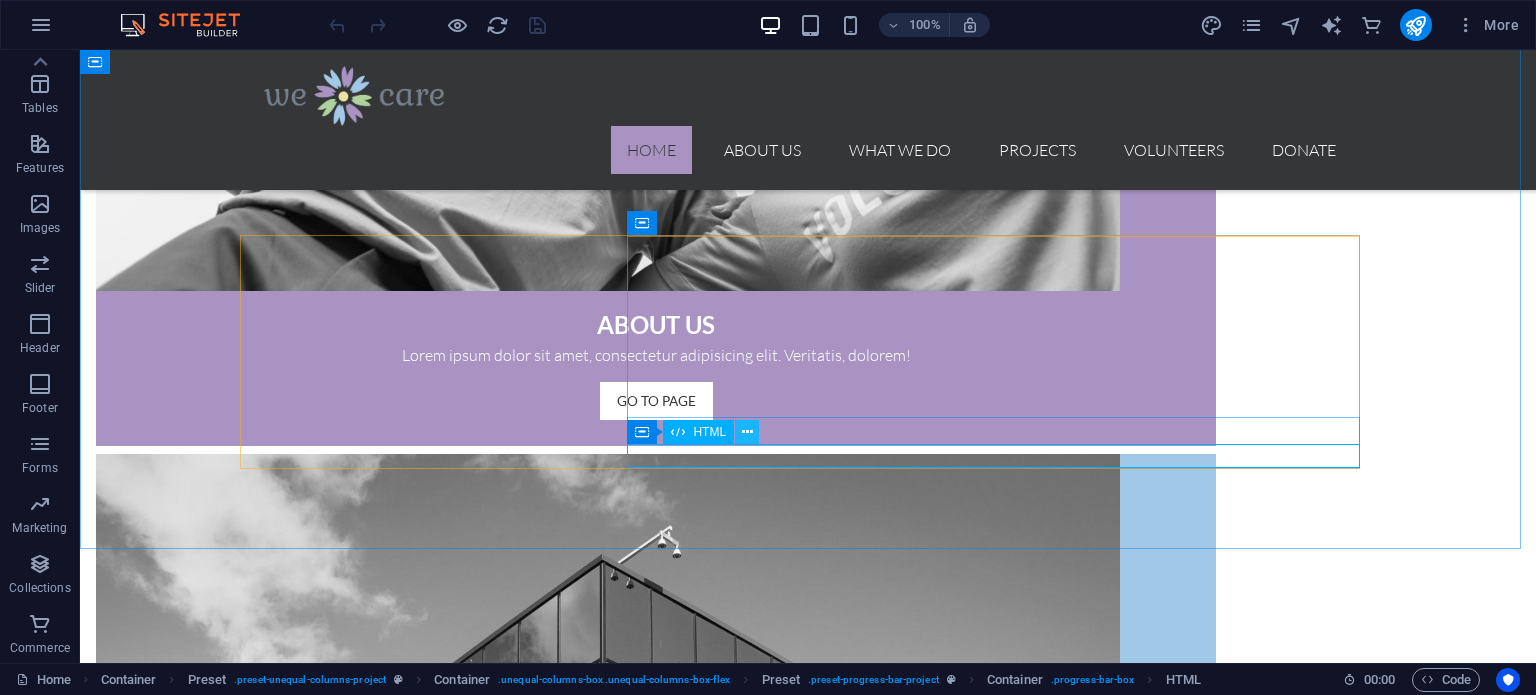 click at bounding box center [747, 432] 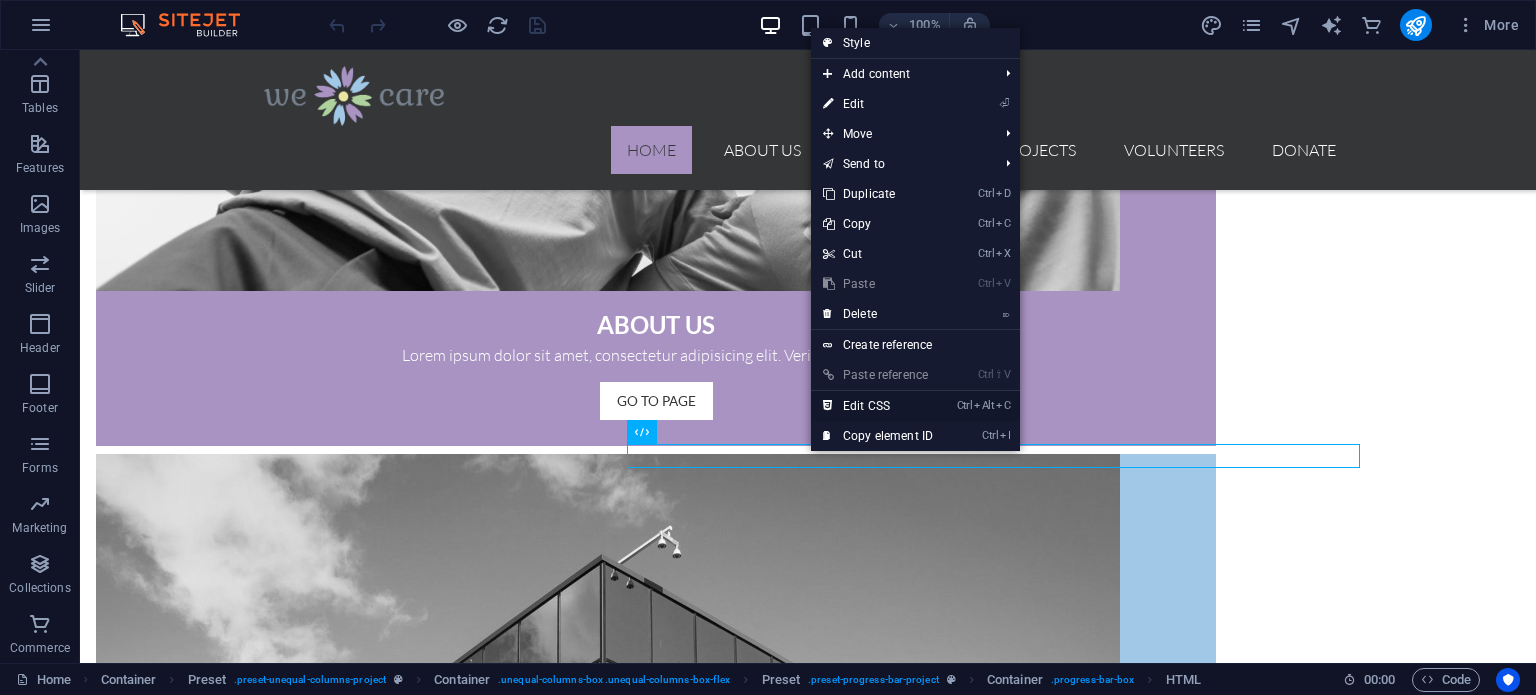 click on "Ctrl Alt C  Edit CSS" at bounding box center (878, 406) 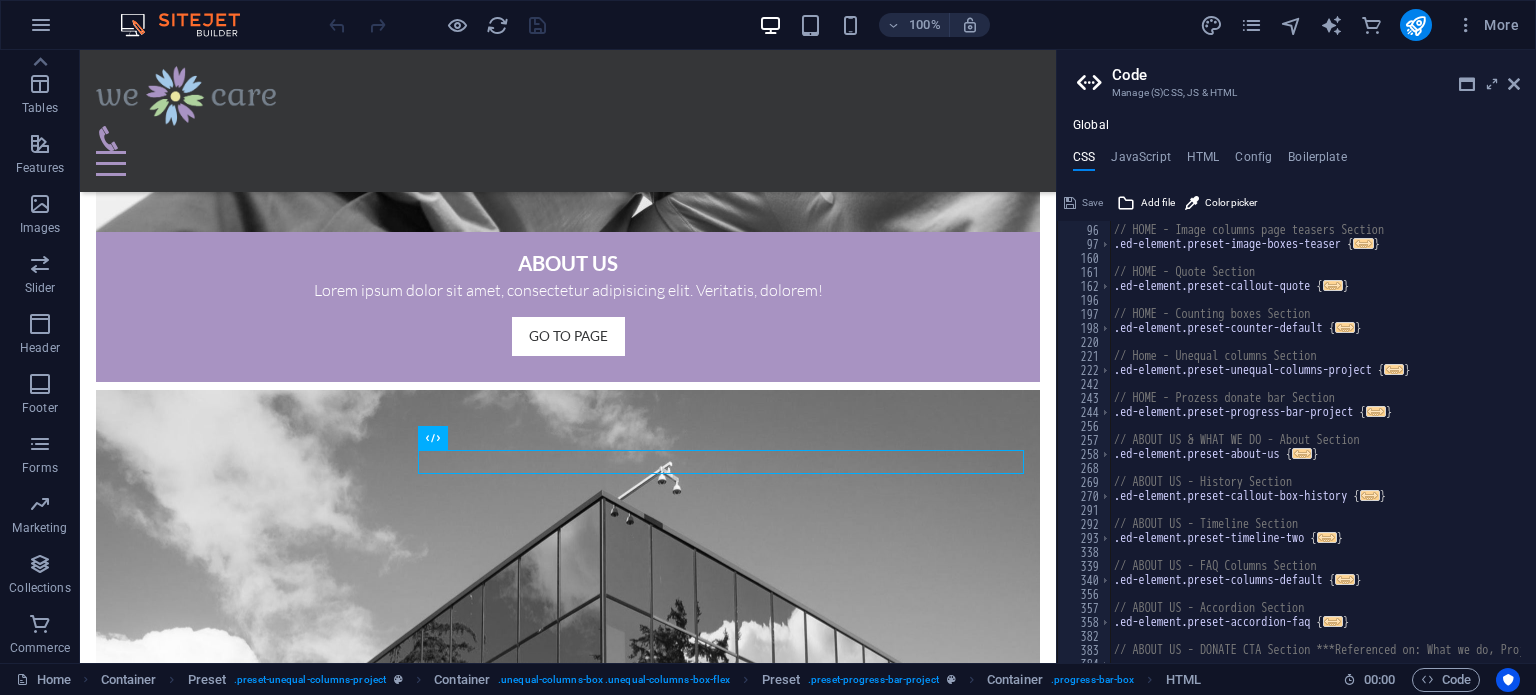 scroll, scrollTop: 875, scrollLeft: 0, axis: vertical 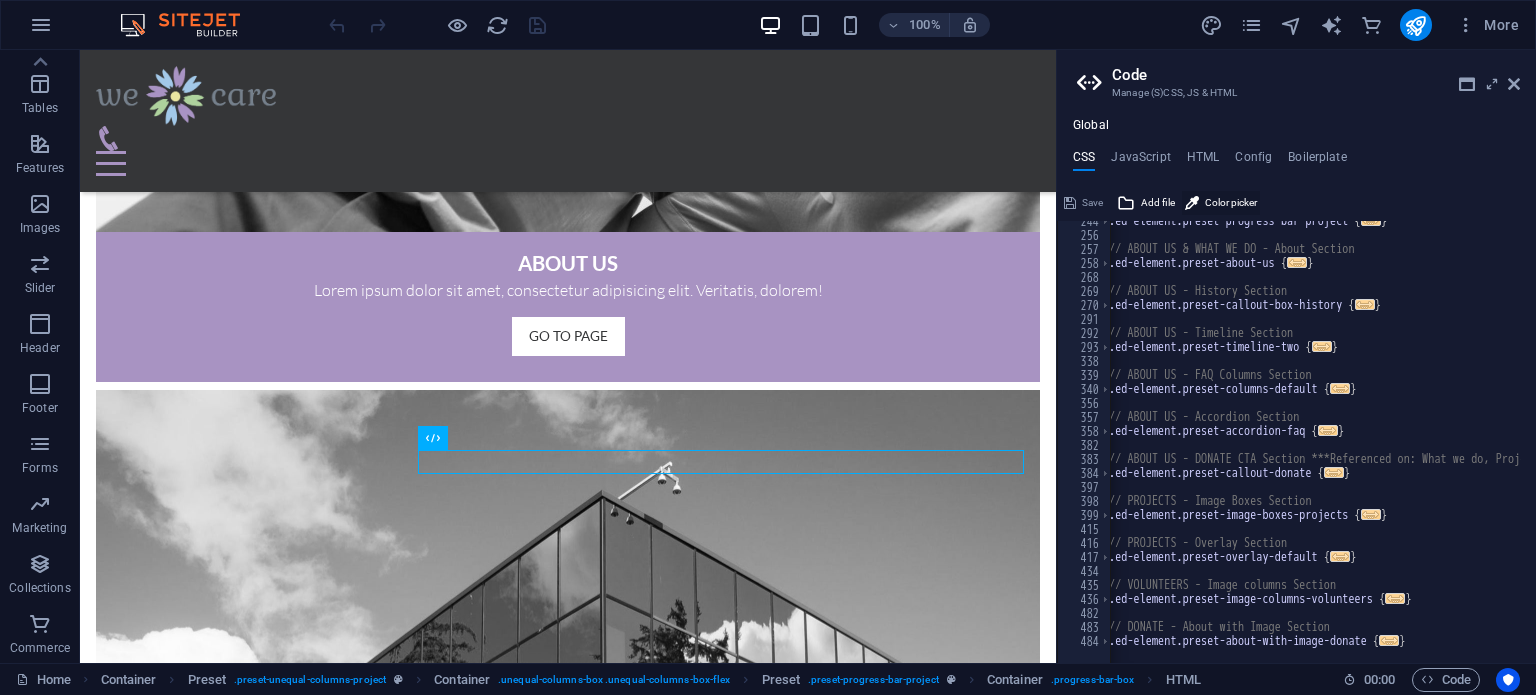 click on "Color picker" at bounding box center [1231, 203] 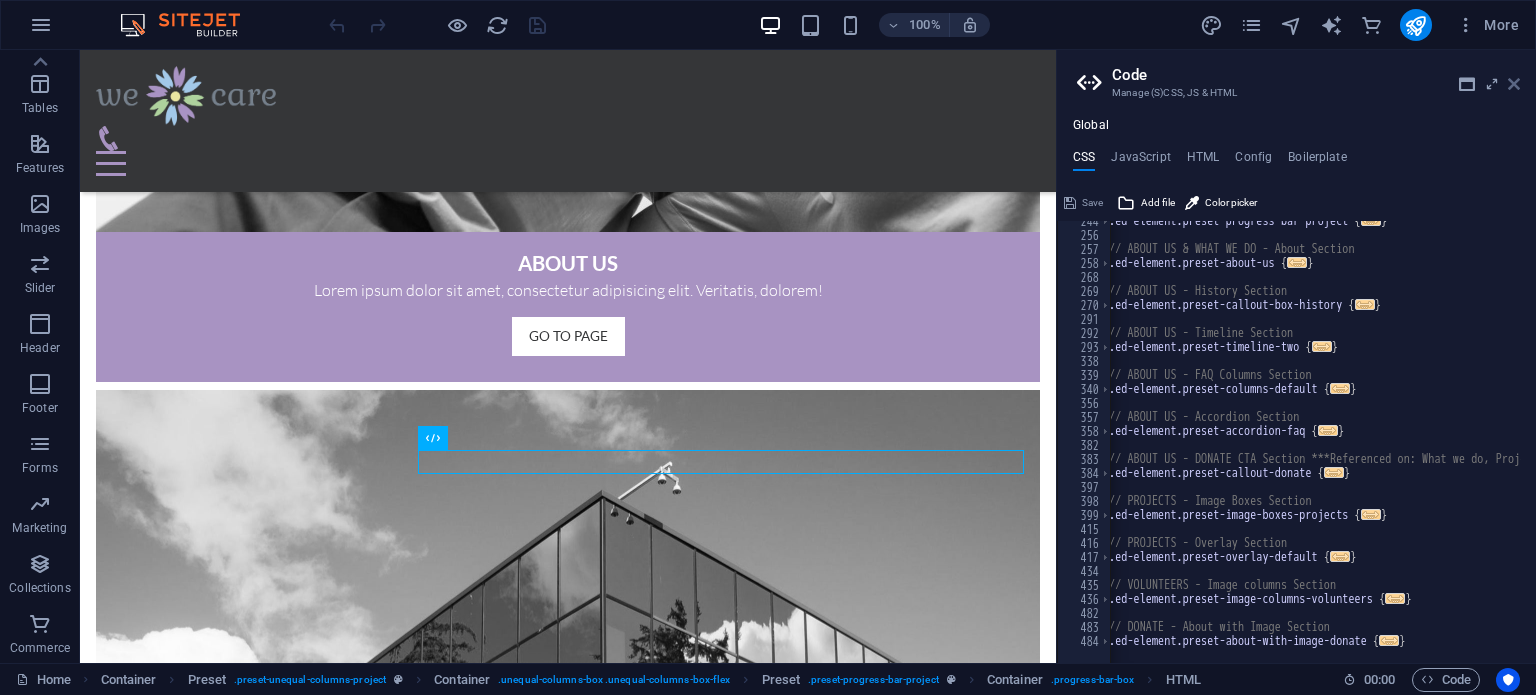 click at bounding box center [1514, 84] 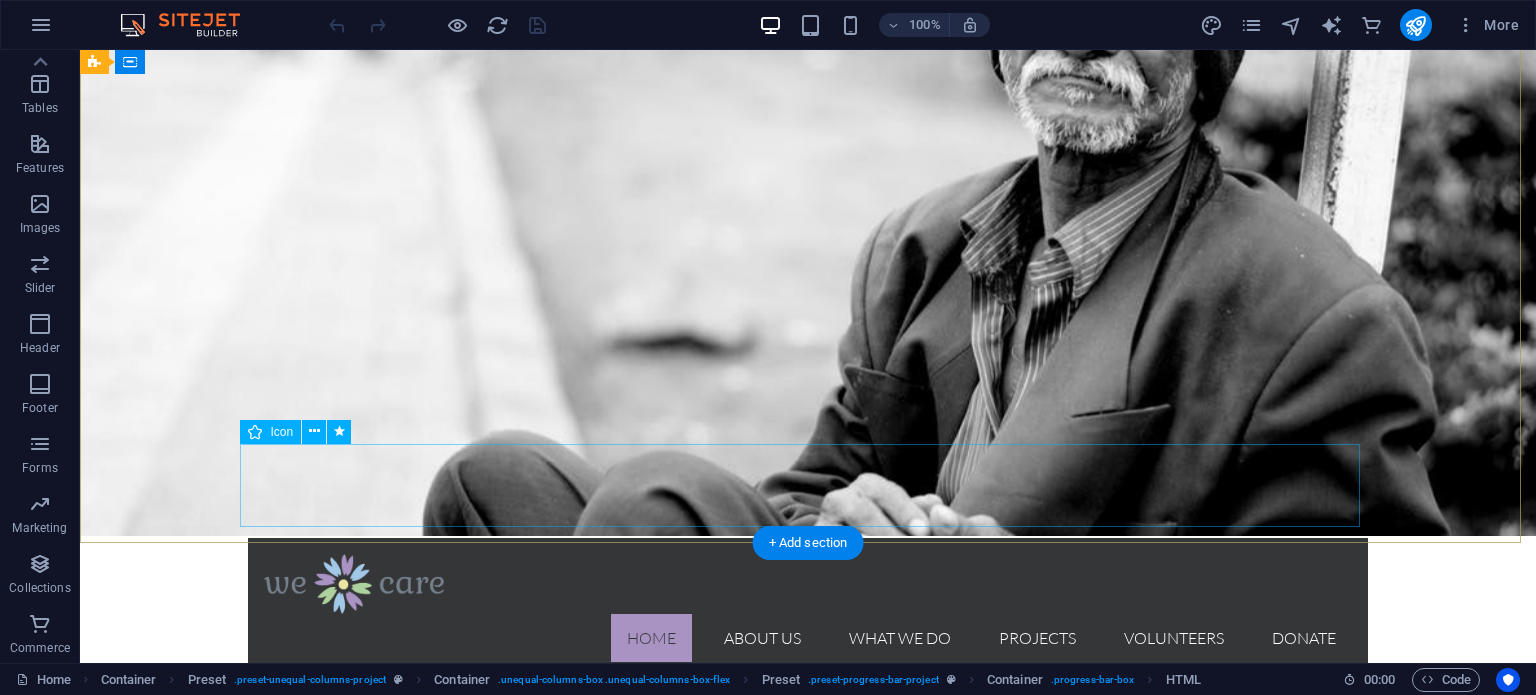 scroll, scrollTop: 0, scrollLeft: 0, axis: both 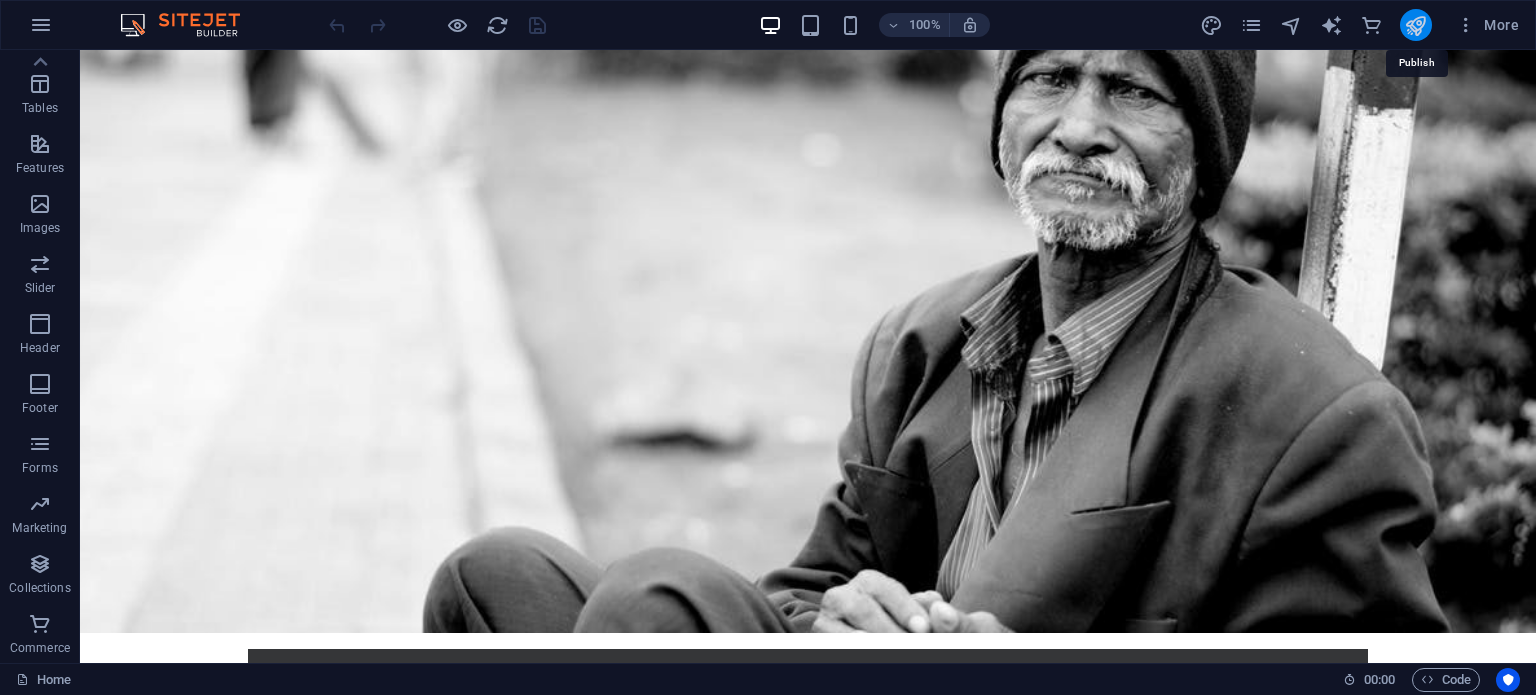 click at bounding box center (1415, 25) 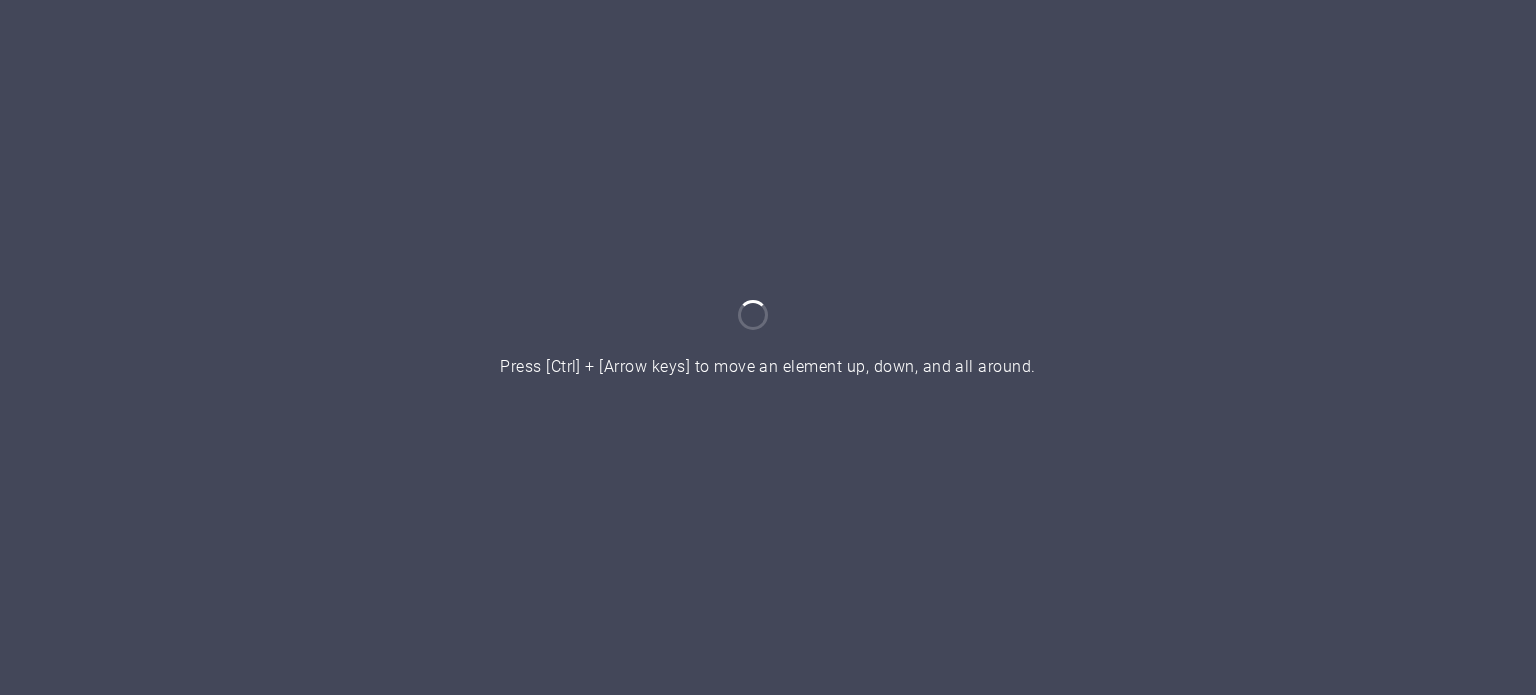 scroll, scrollTop: 0, scrollLeft: 0, axis: both 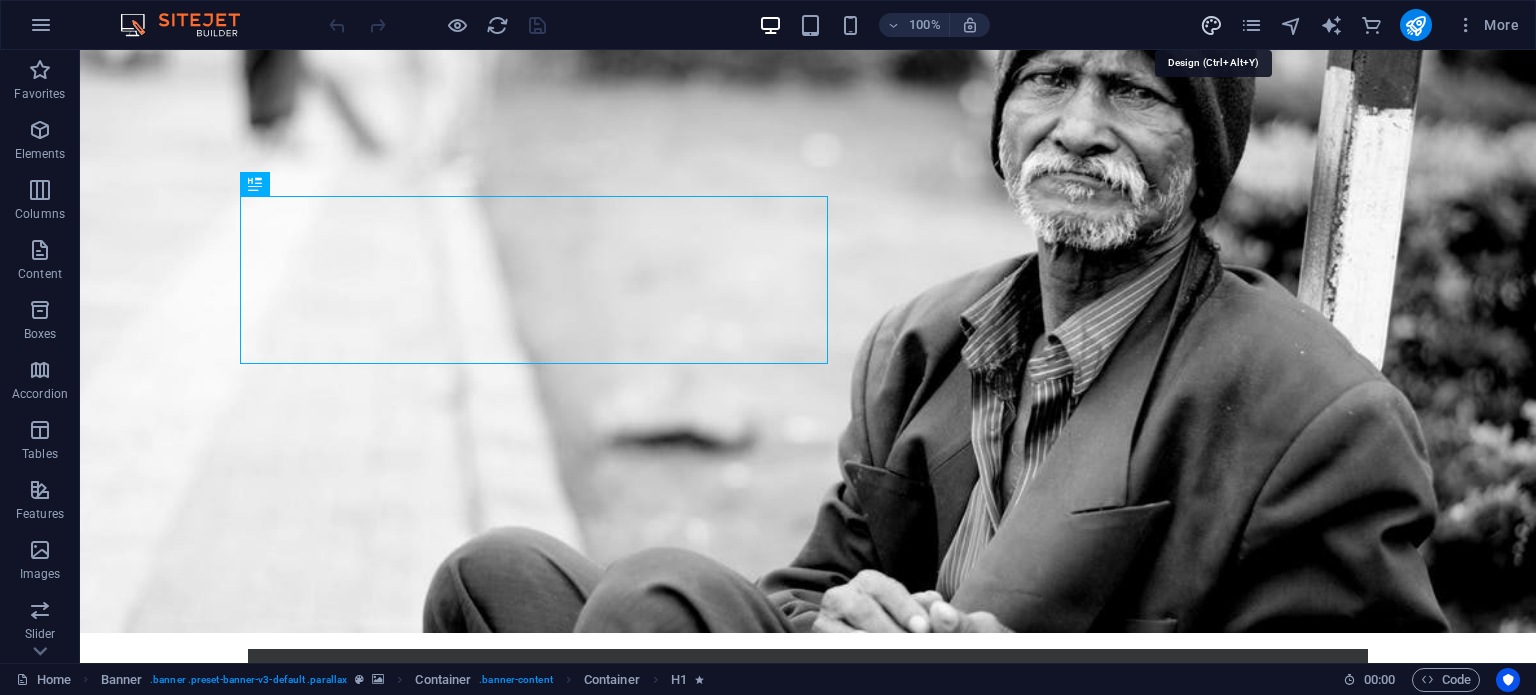 click at bounding box center [1211, 25] 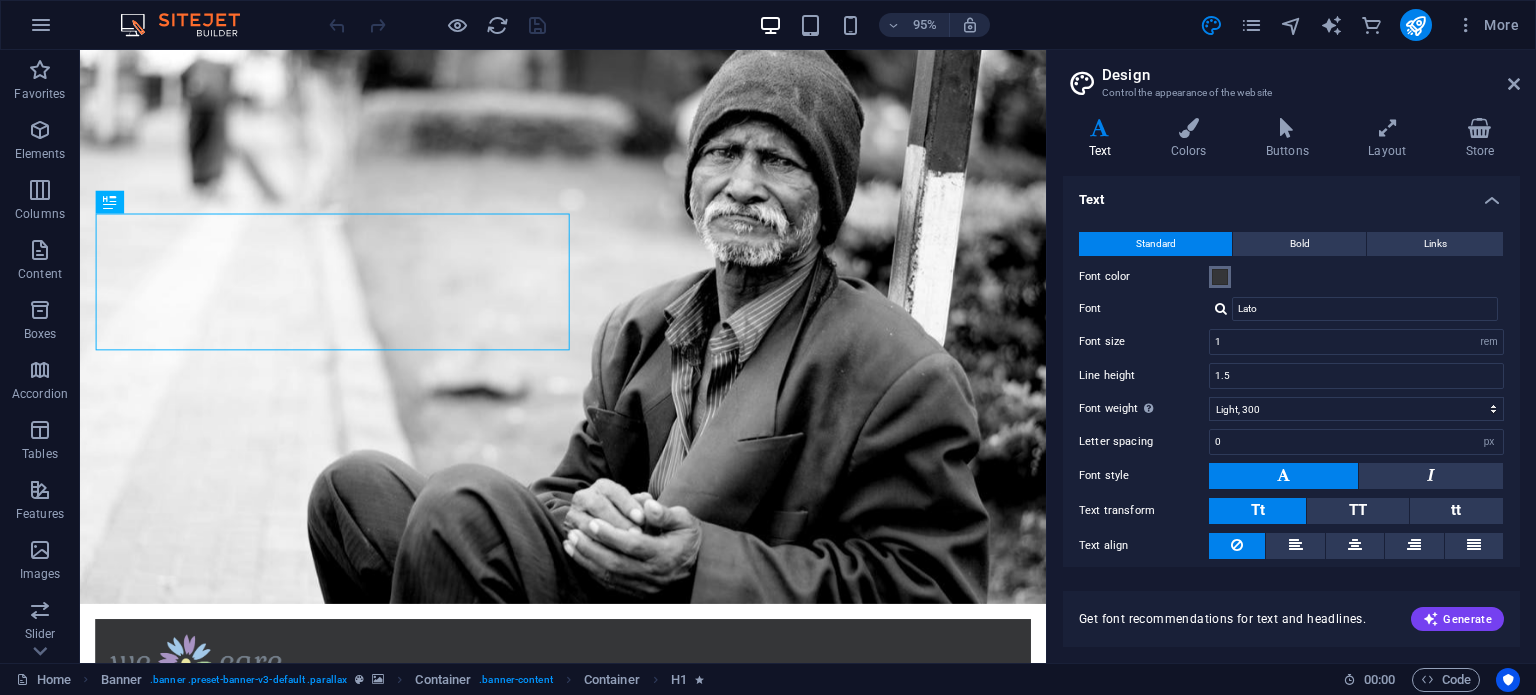 scroll, scrollTop: 61, scrollLeft: 0, axis: vertical 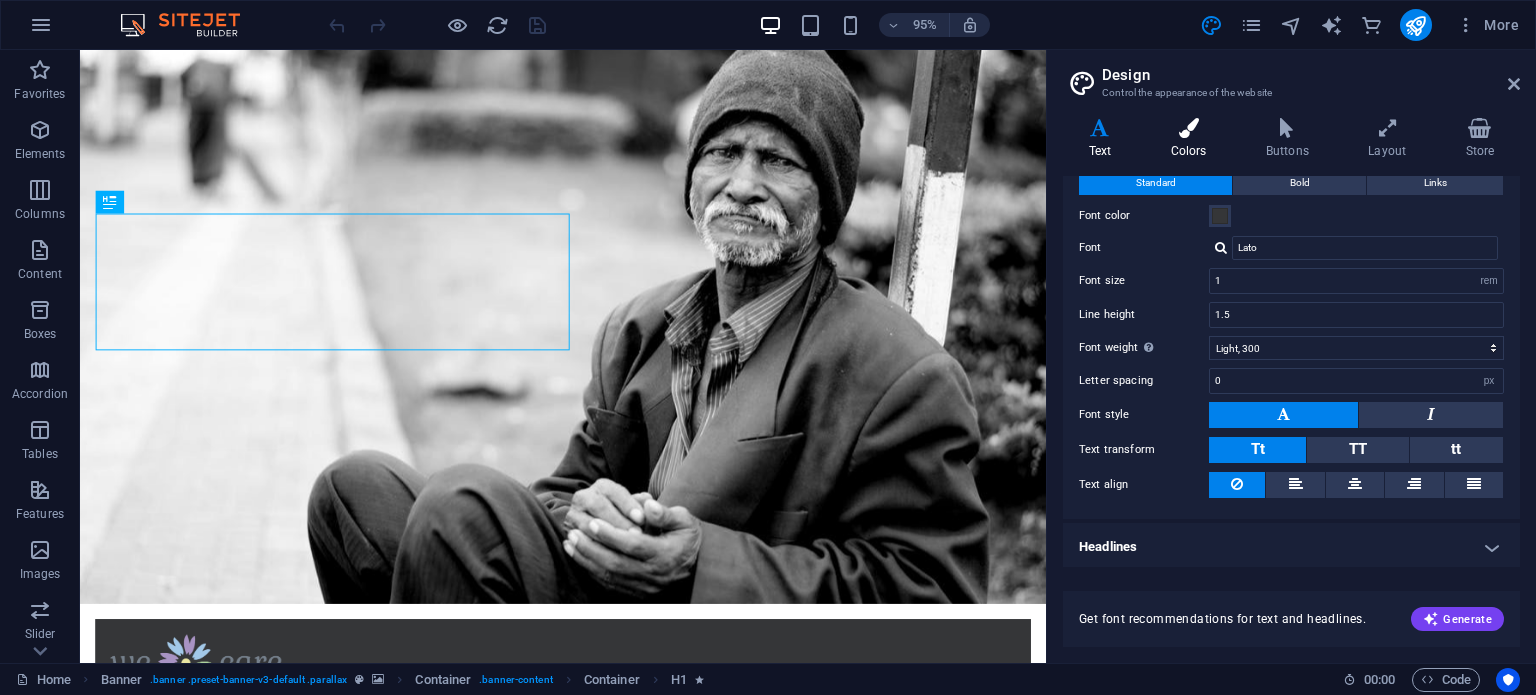 click on "Colors" at bounding box center (1192, 139) 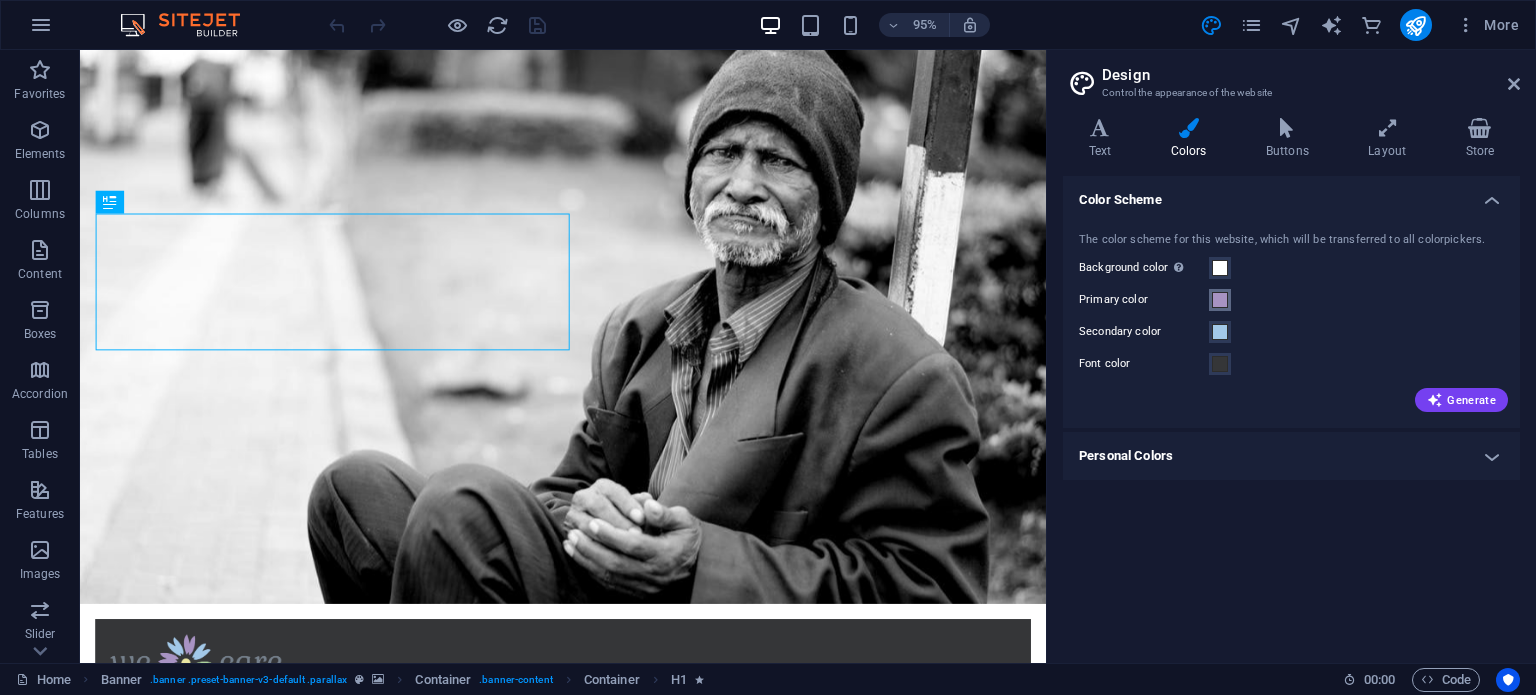 click at bounding box center (1220, 300) 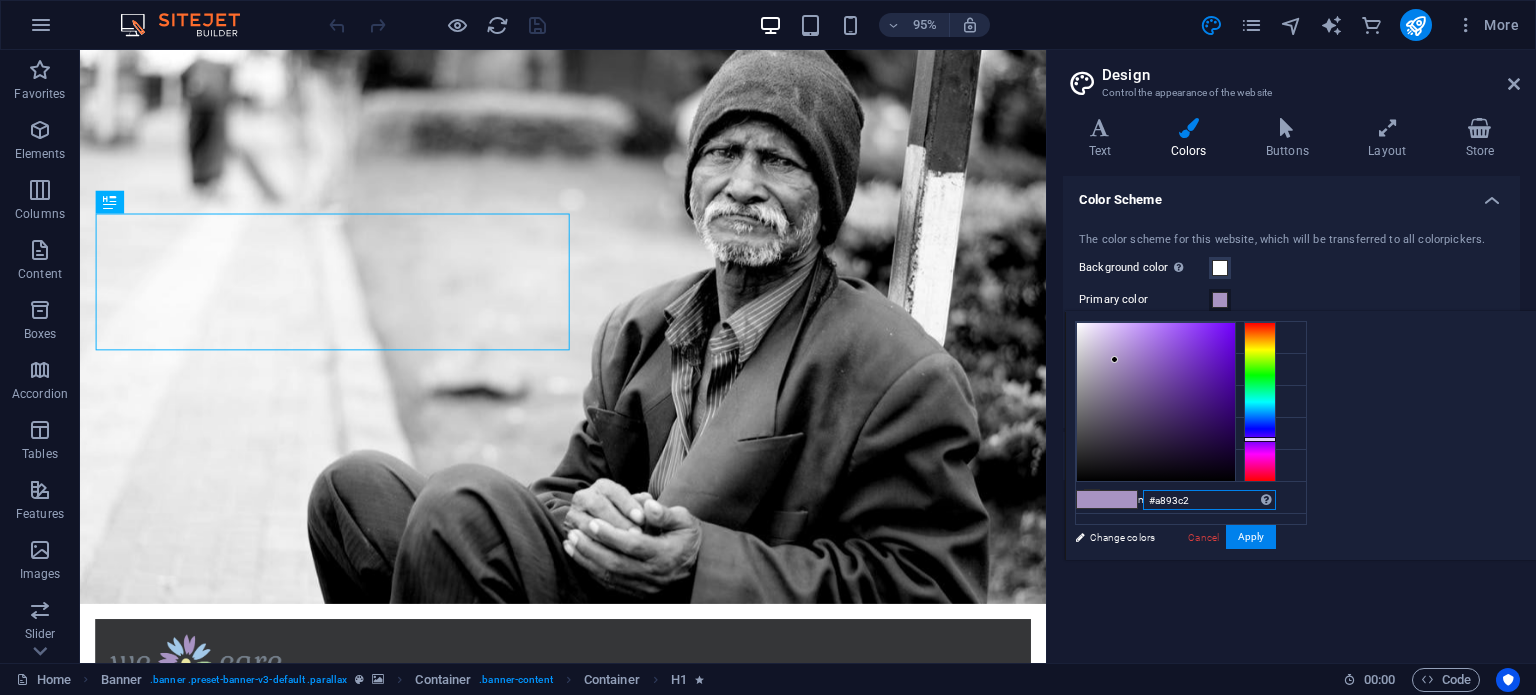 click on "#a893c2" at bounding box center (1209, 500) 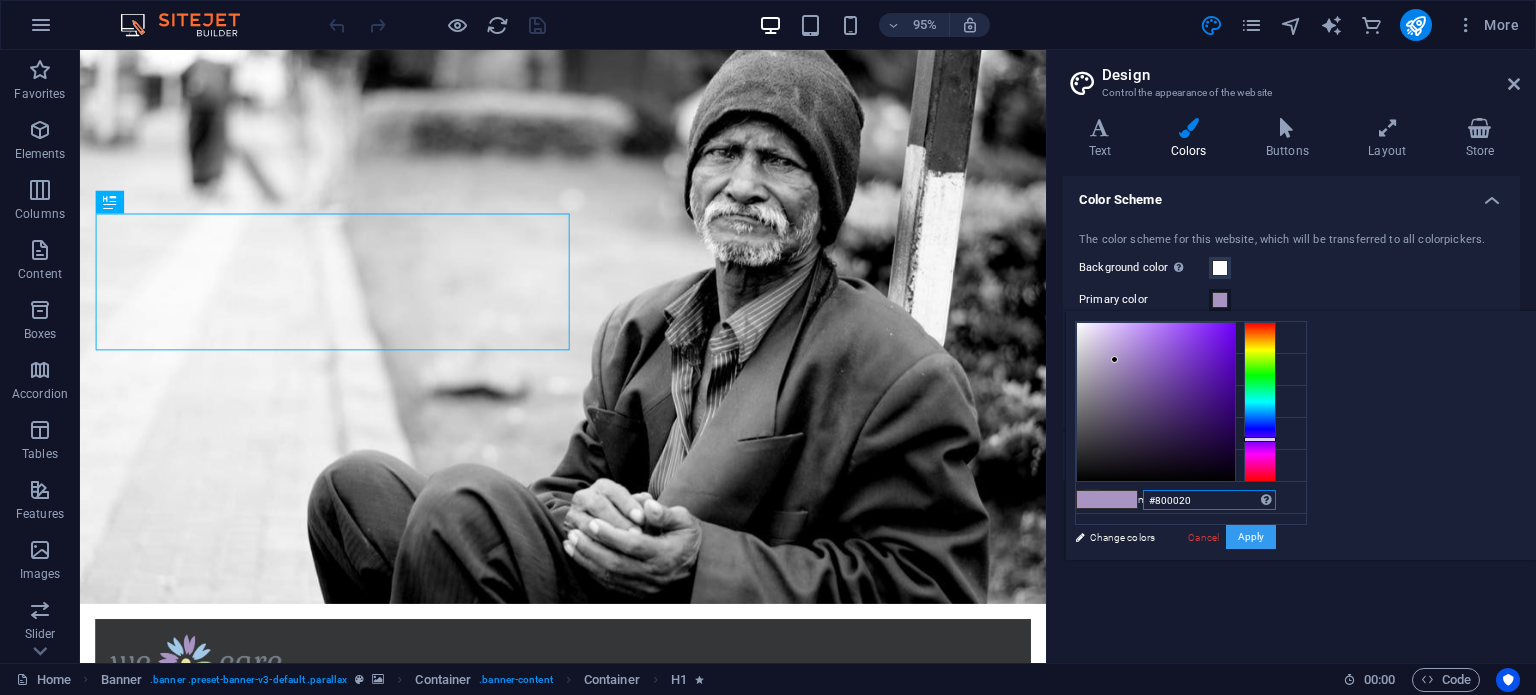 type on "#800020" 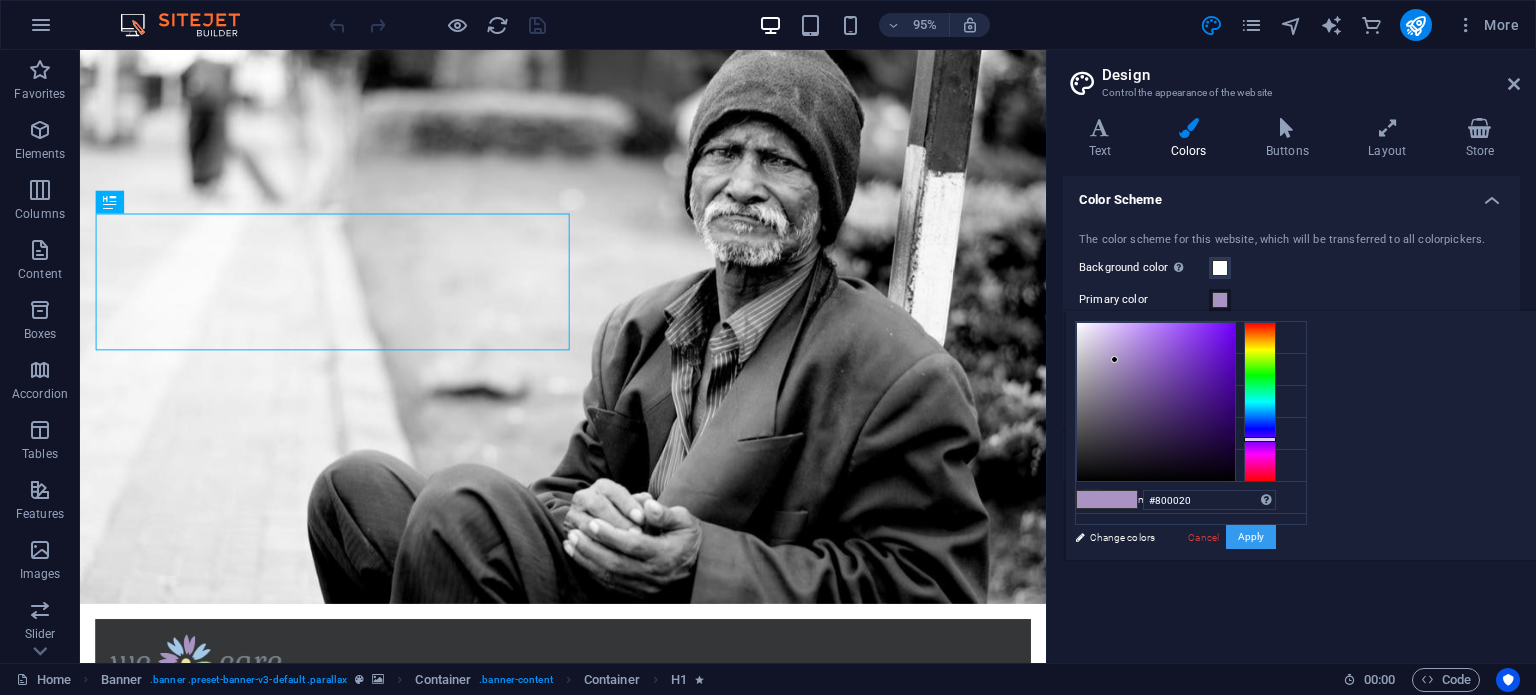 click on "Apply" at bounding box center [1251, 537] 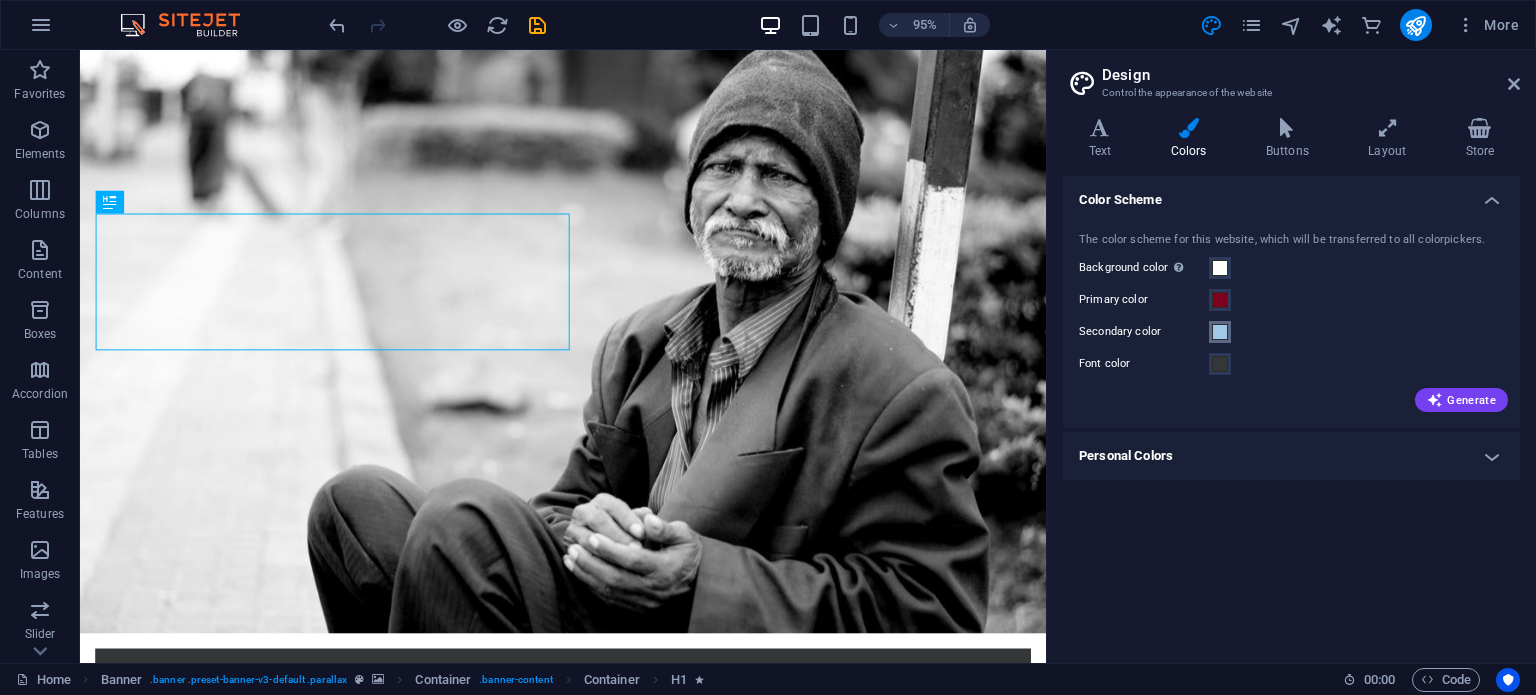 click at bounding box center (1220, 332) 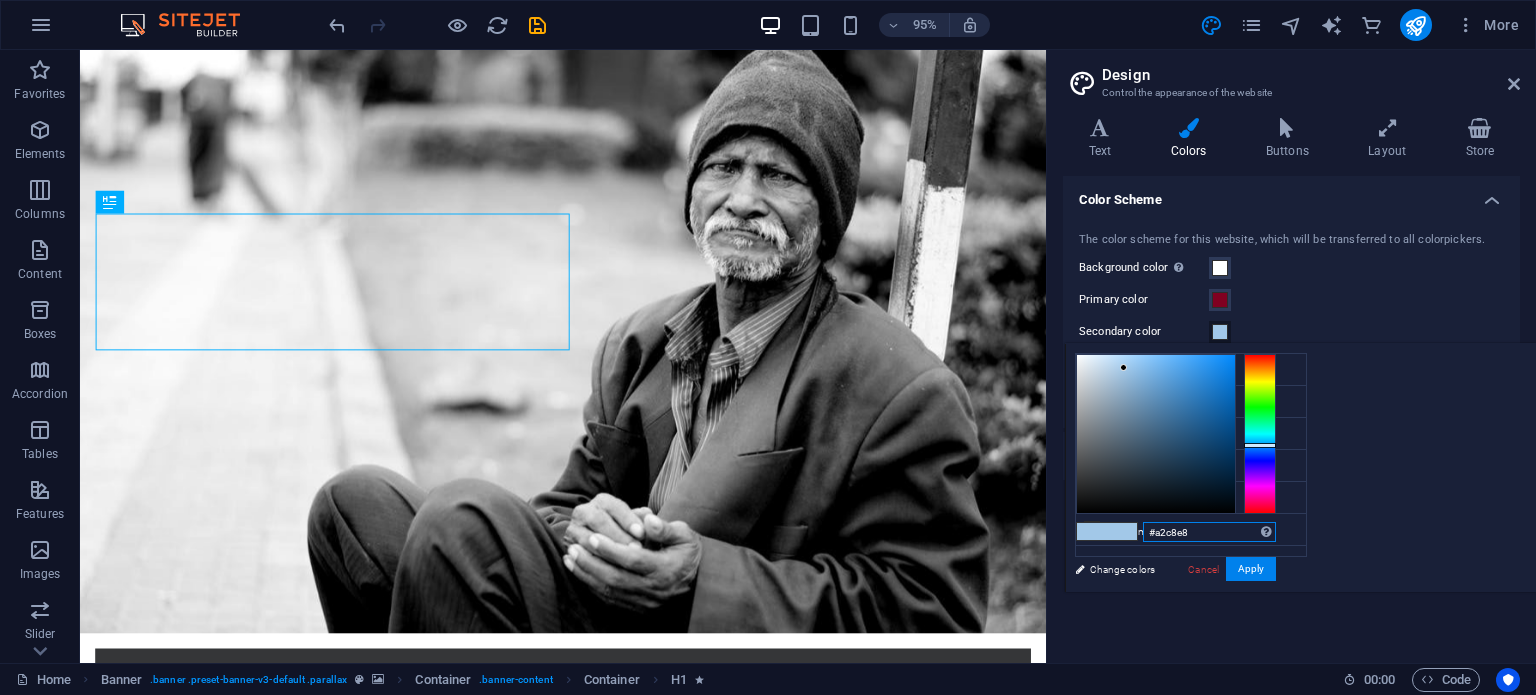 click on "#a2c8e8" at bounding box center (1209, 532) 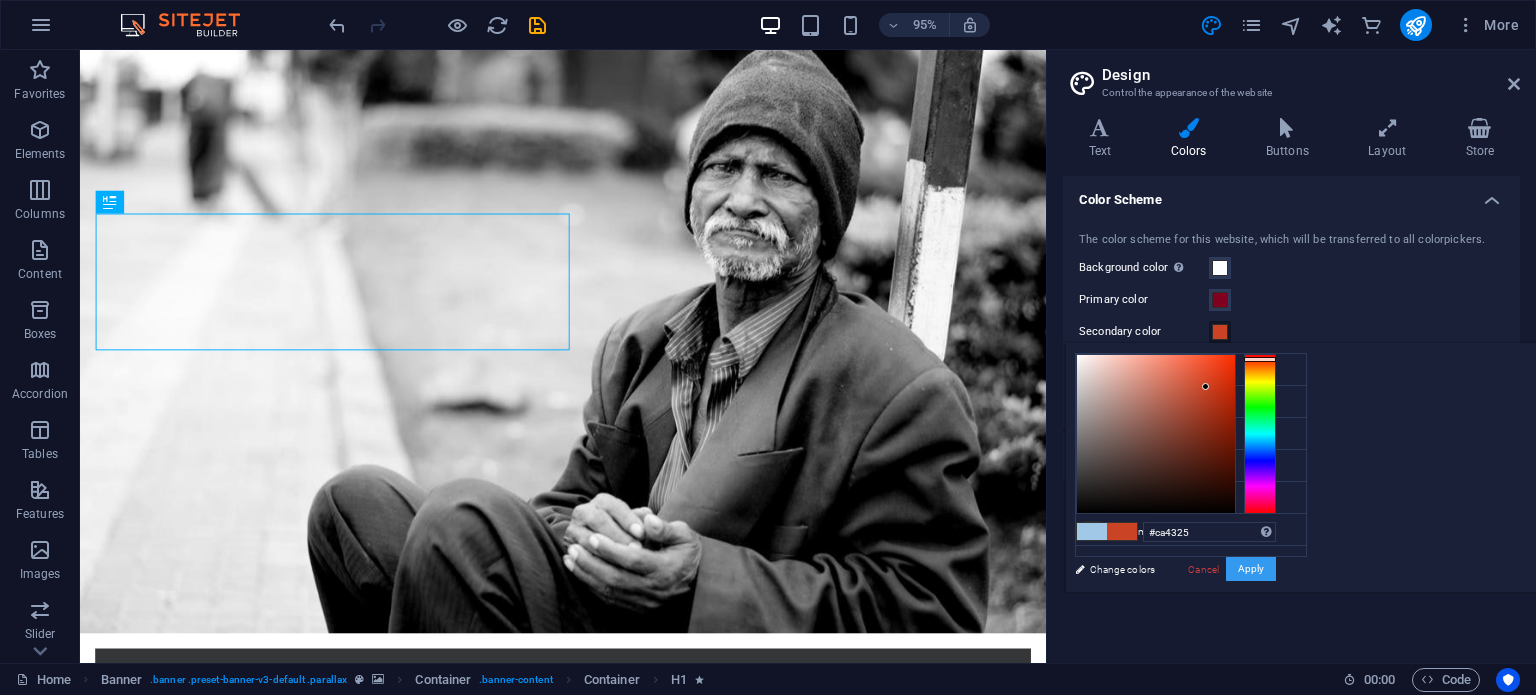 click on "Apply" at bounding box center (1251, 569) 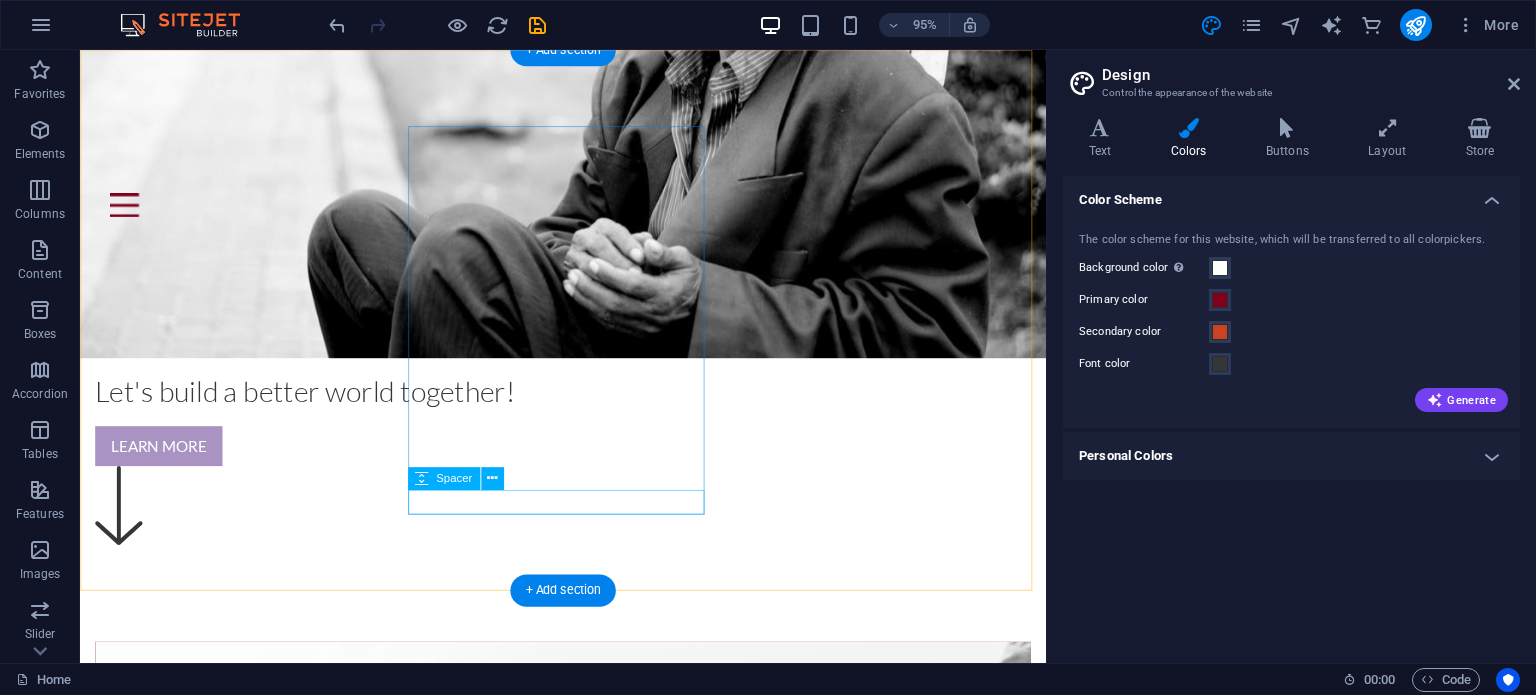 scroll, scrollTop: 580, scrollLeft: 0, axis: vertical 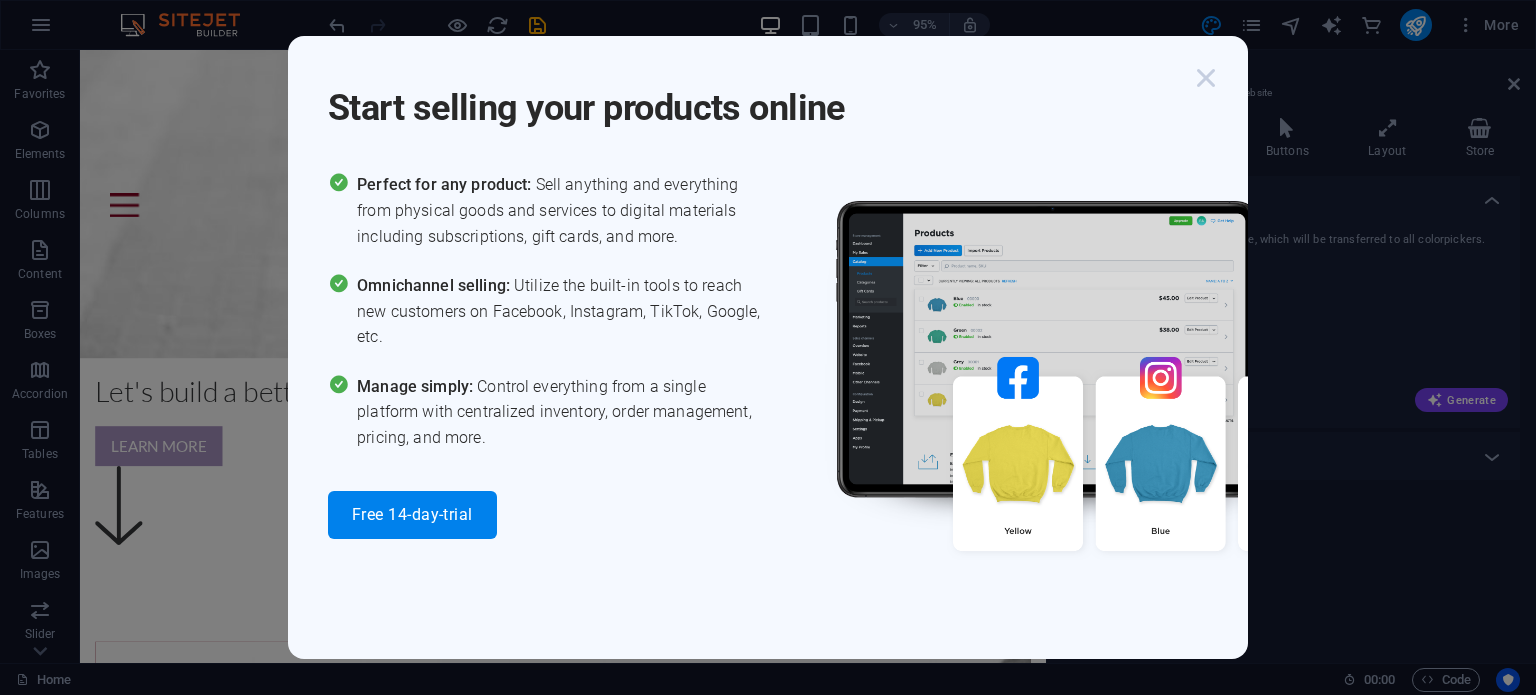 click at bounding box center (1206, 78) 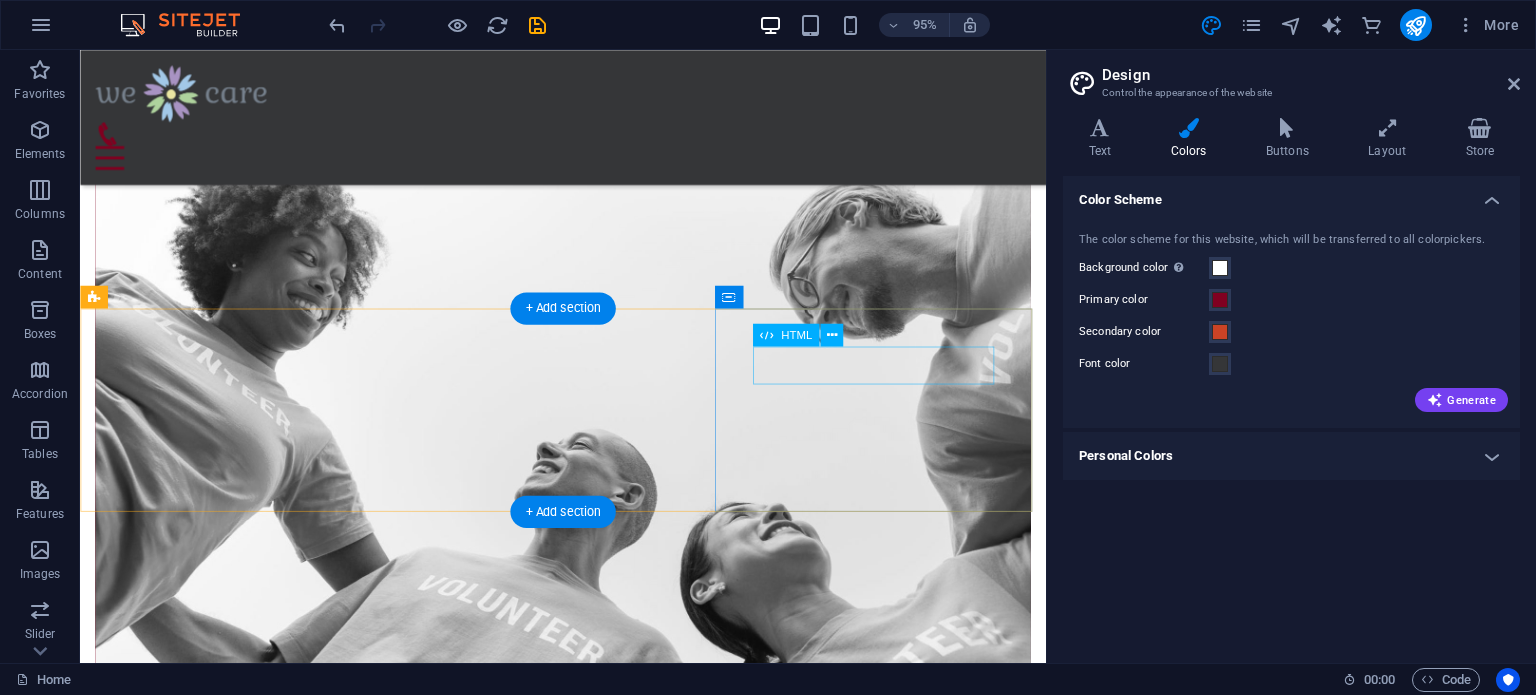 scroll, scrollTop: 1250, scrollLeft: 0, axis: vertical 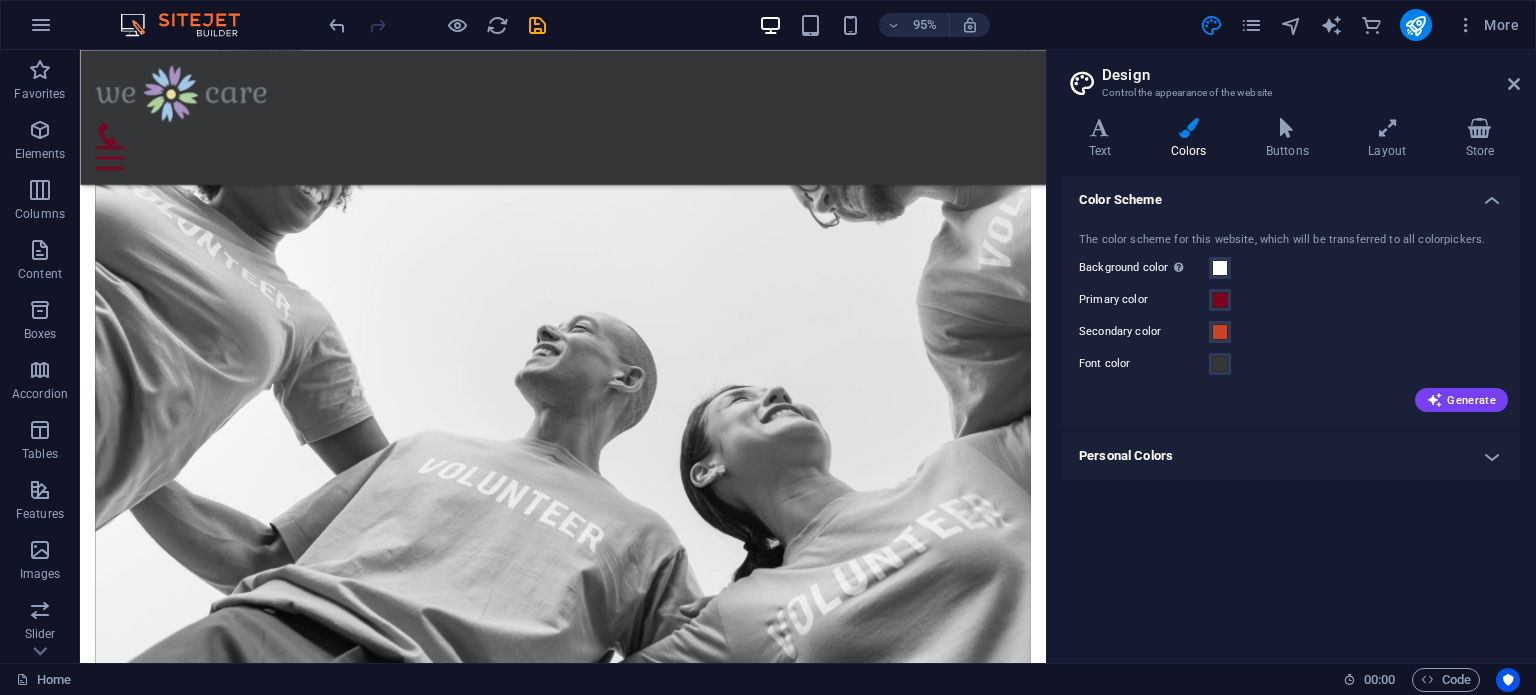 click on "Personal Colors" at bounding box center (1291, 456) 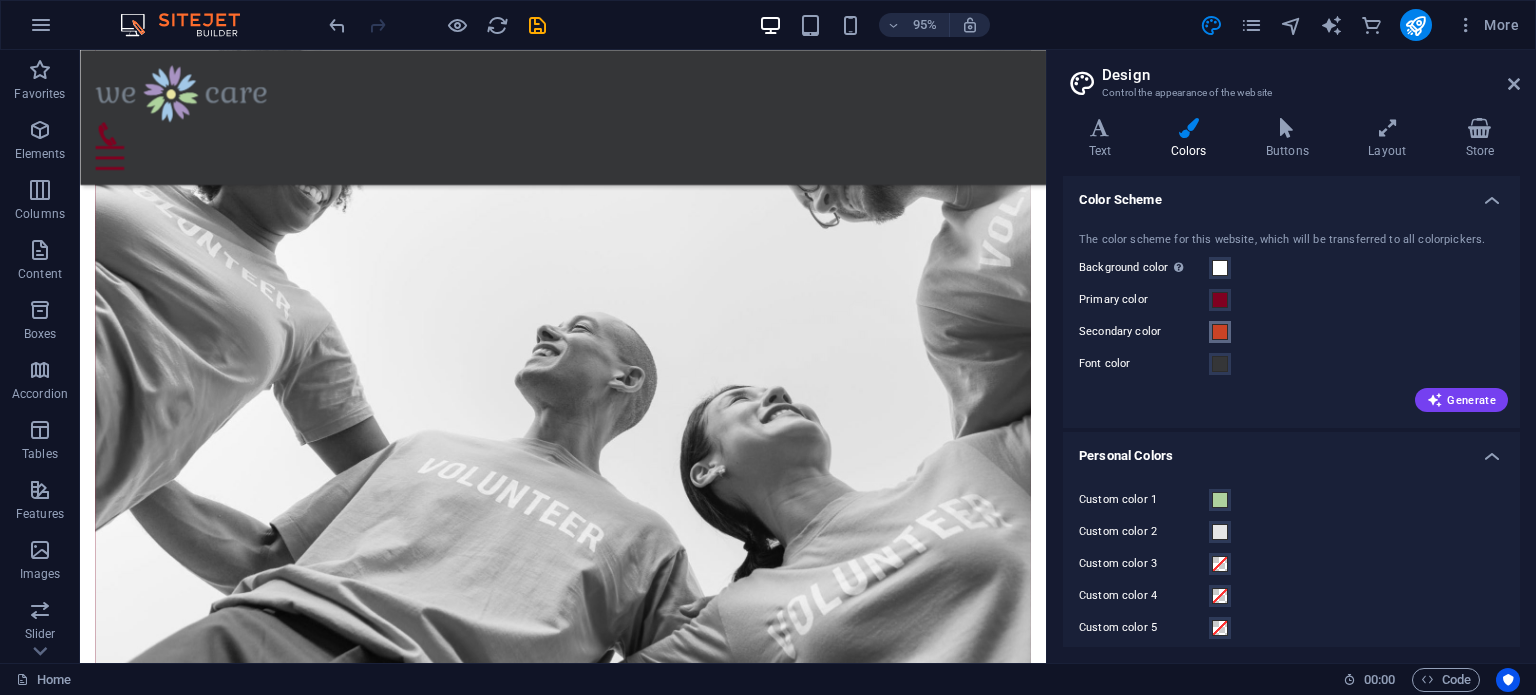 click at bounding box center [1220, 332] 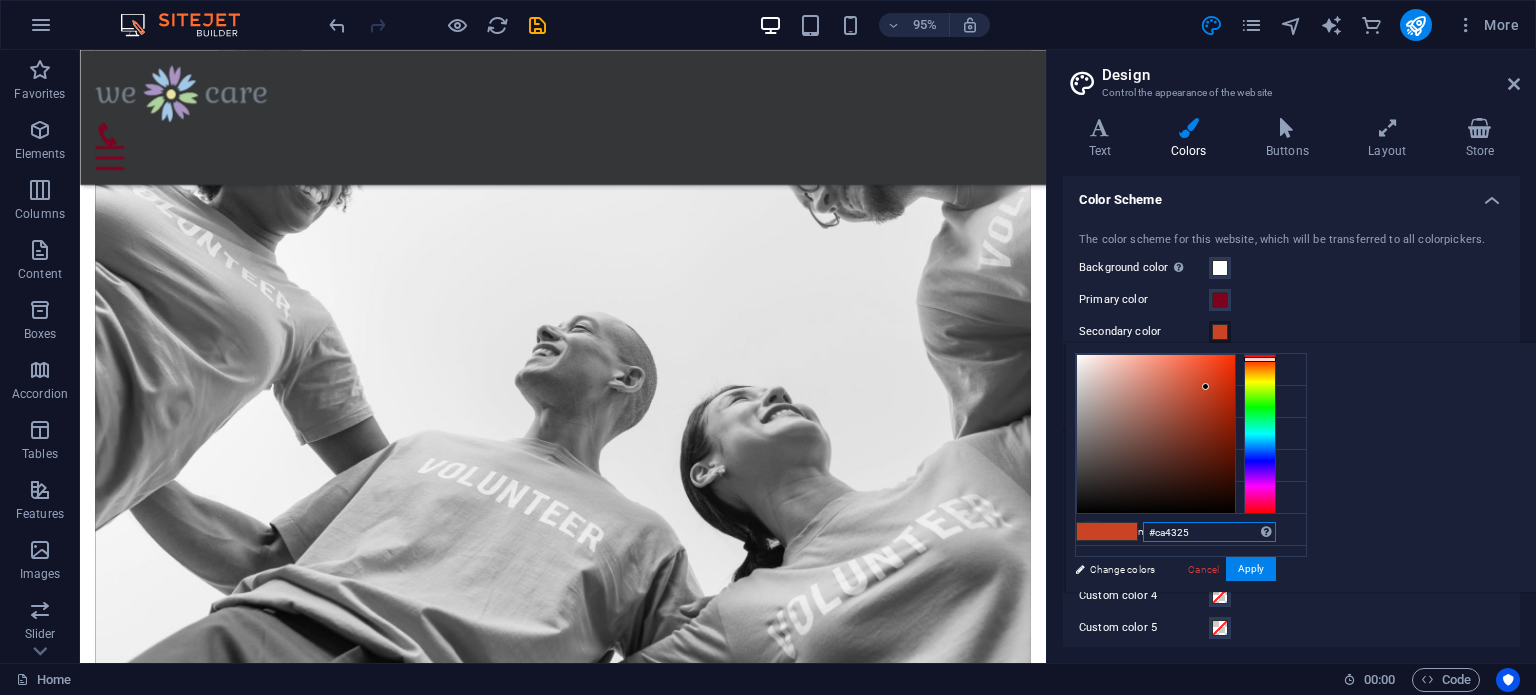click on "#ca4325" at bounding box center [1209, 532] 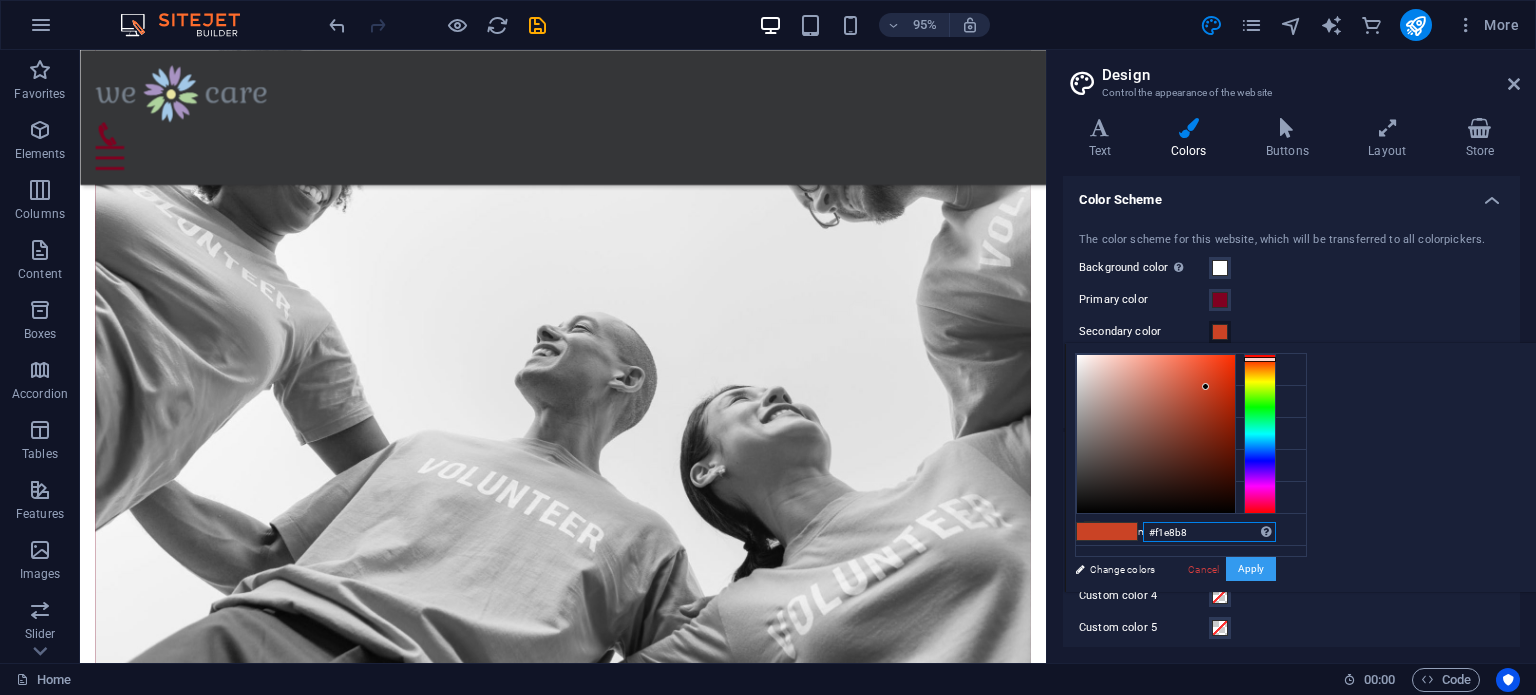 type on "#f1e8b8" 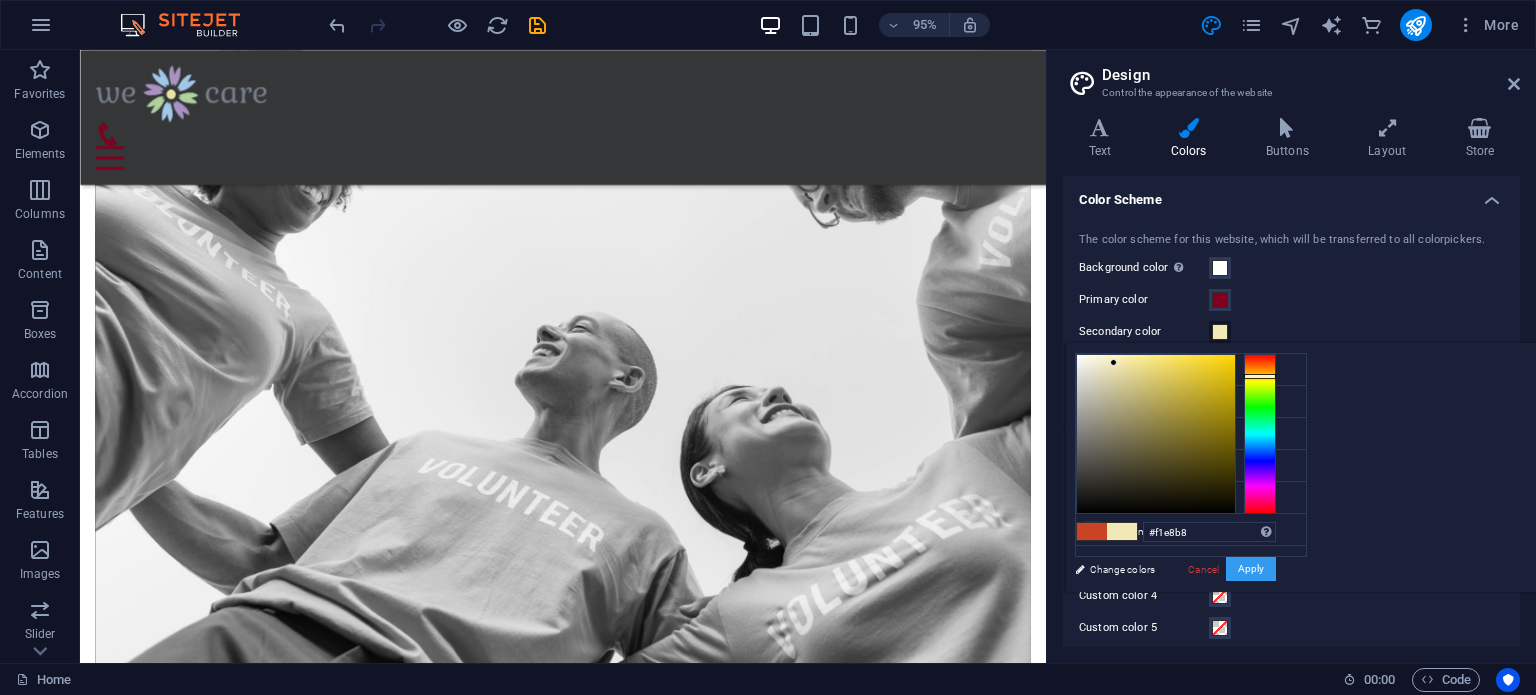 click on "Apply" at bounding box center (1251, 569) 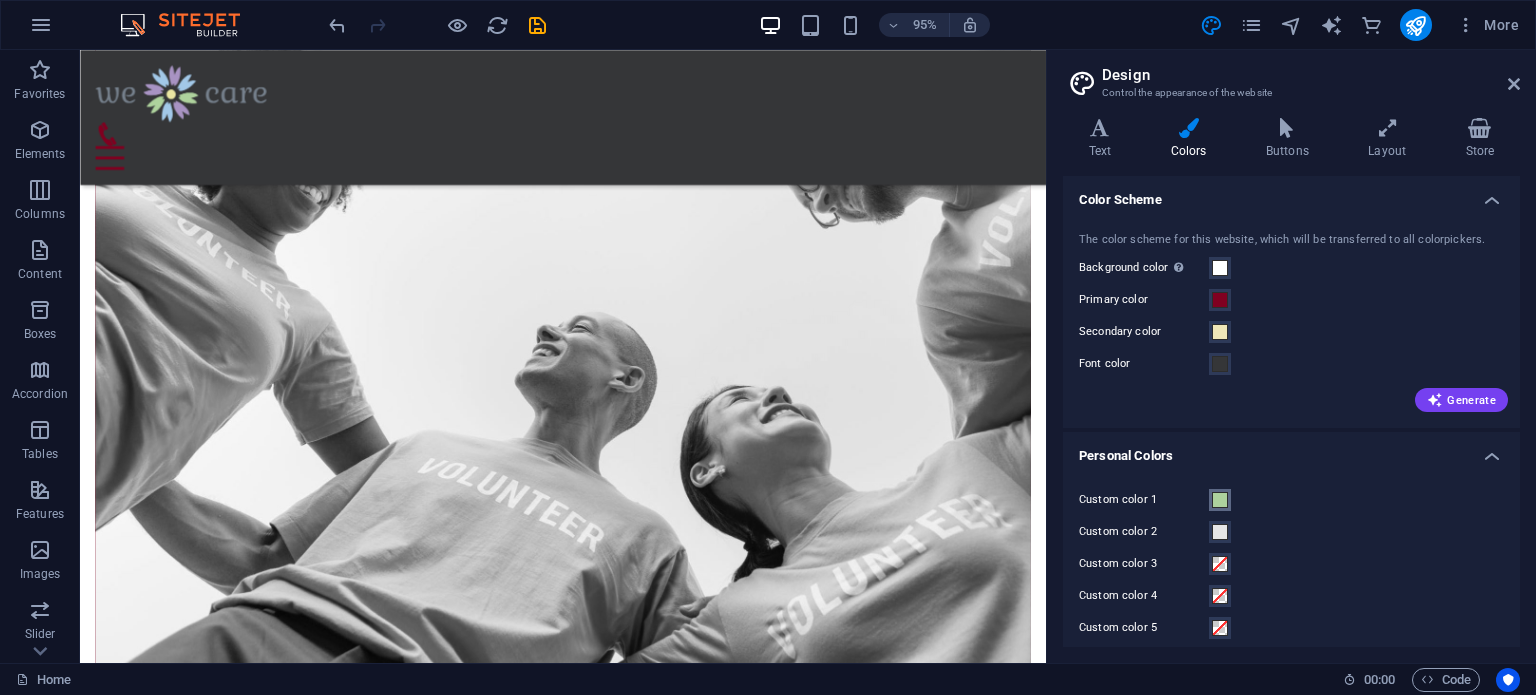 click at bounding box center (1220, 500) 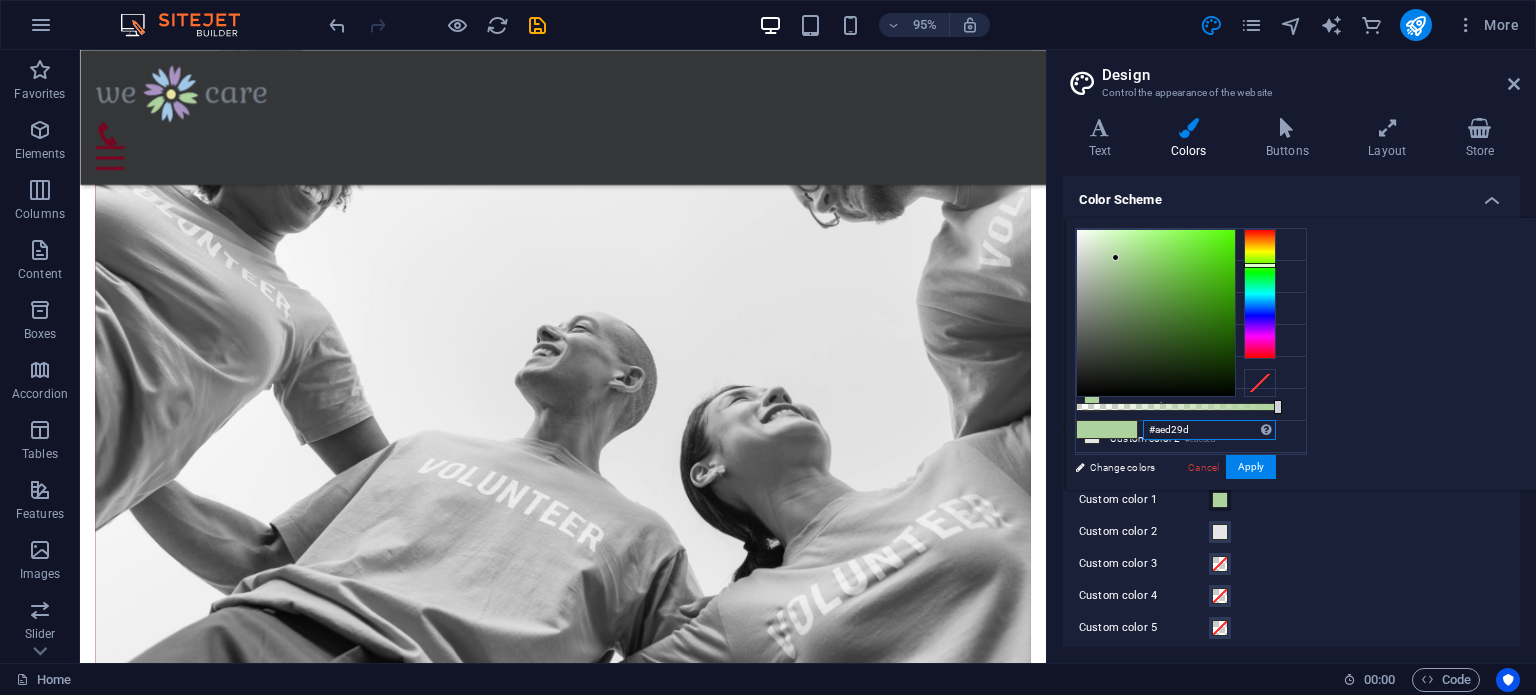 click on "#aed29d" at bounding box center (1209, 430) 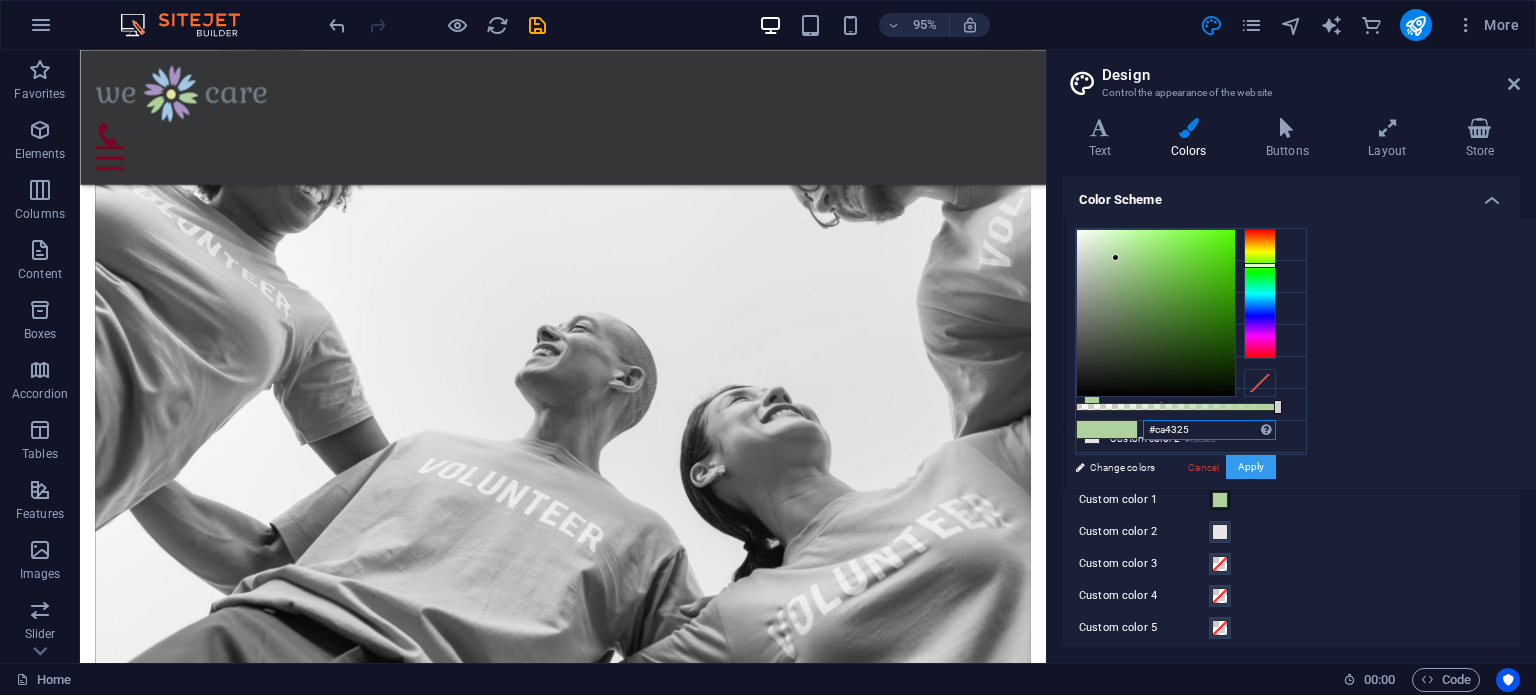 type on "#ca4325" 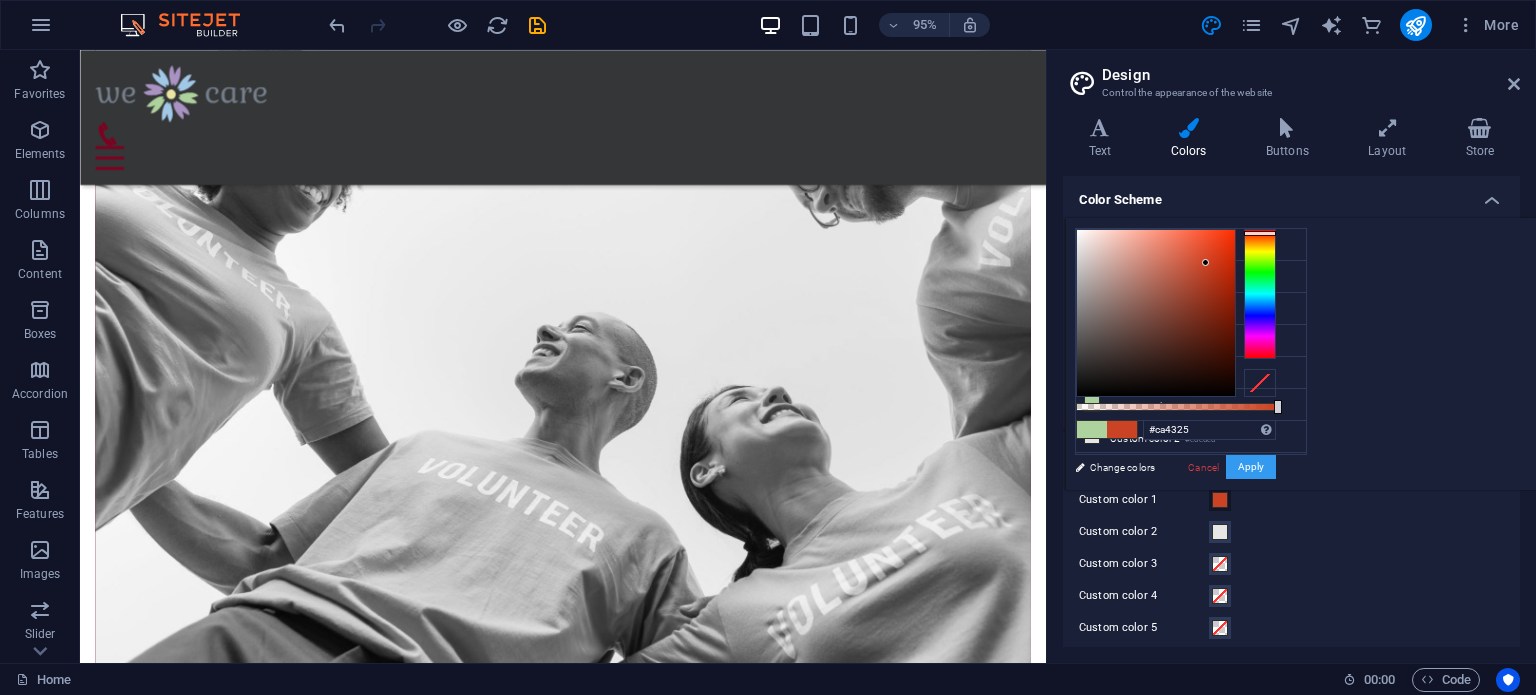 click on "Apply" at bounding box center [1251, 467] 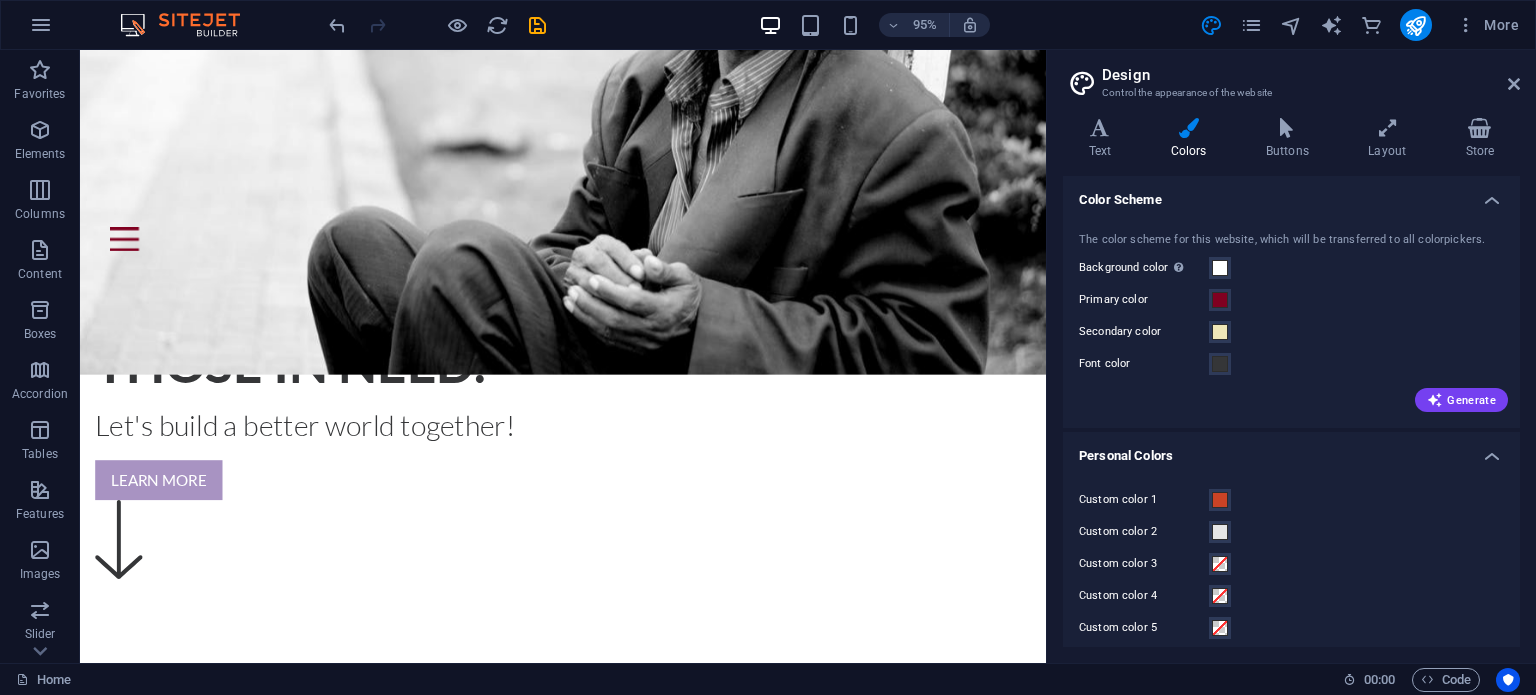 scroll, scrollTop: 544, scrollLeft: 0, axis: vertical 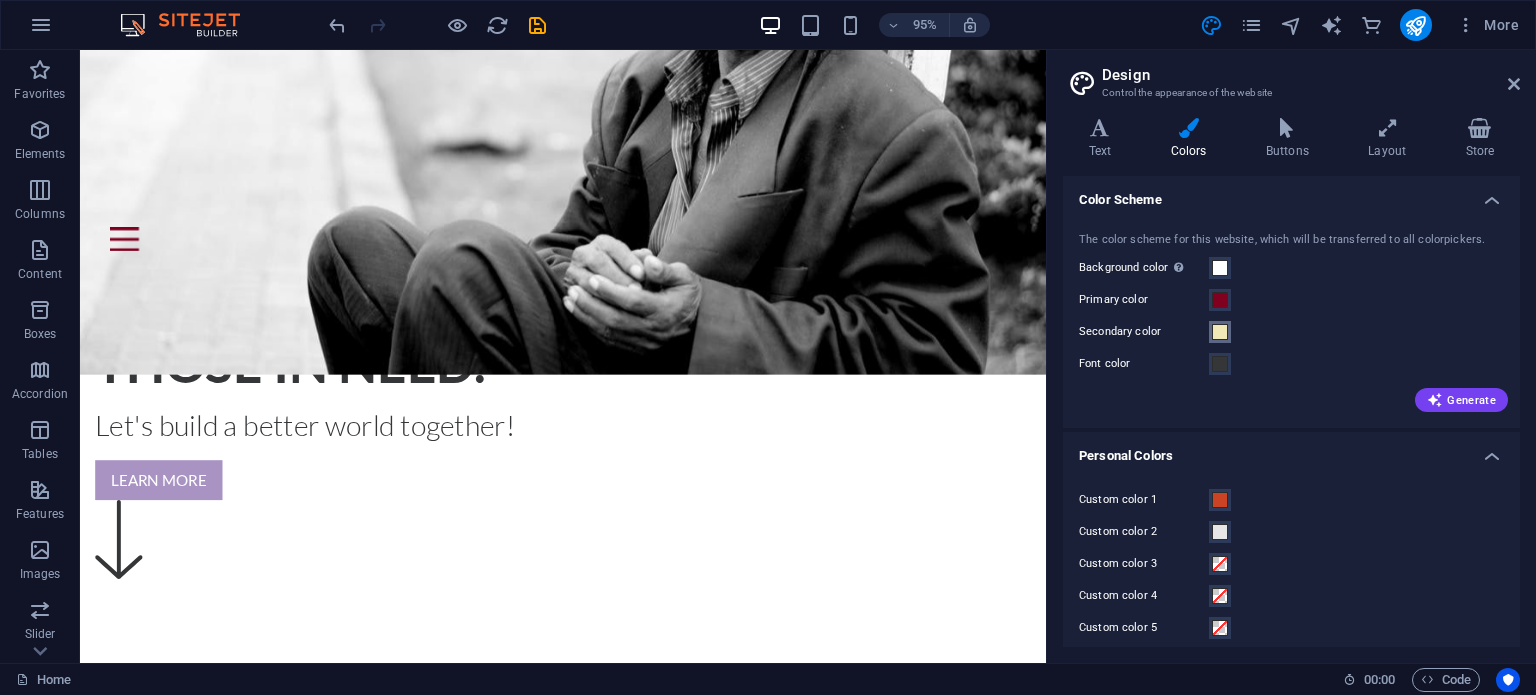 click at bounding box center [1220, 332] 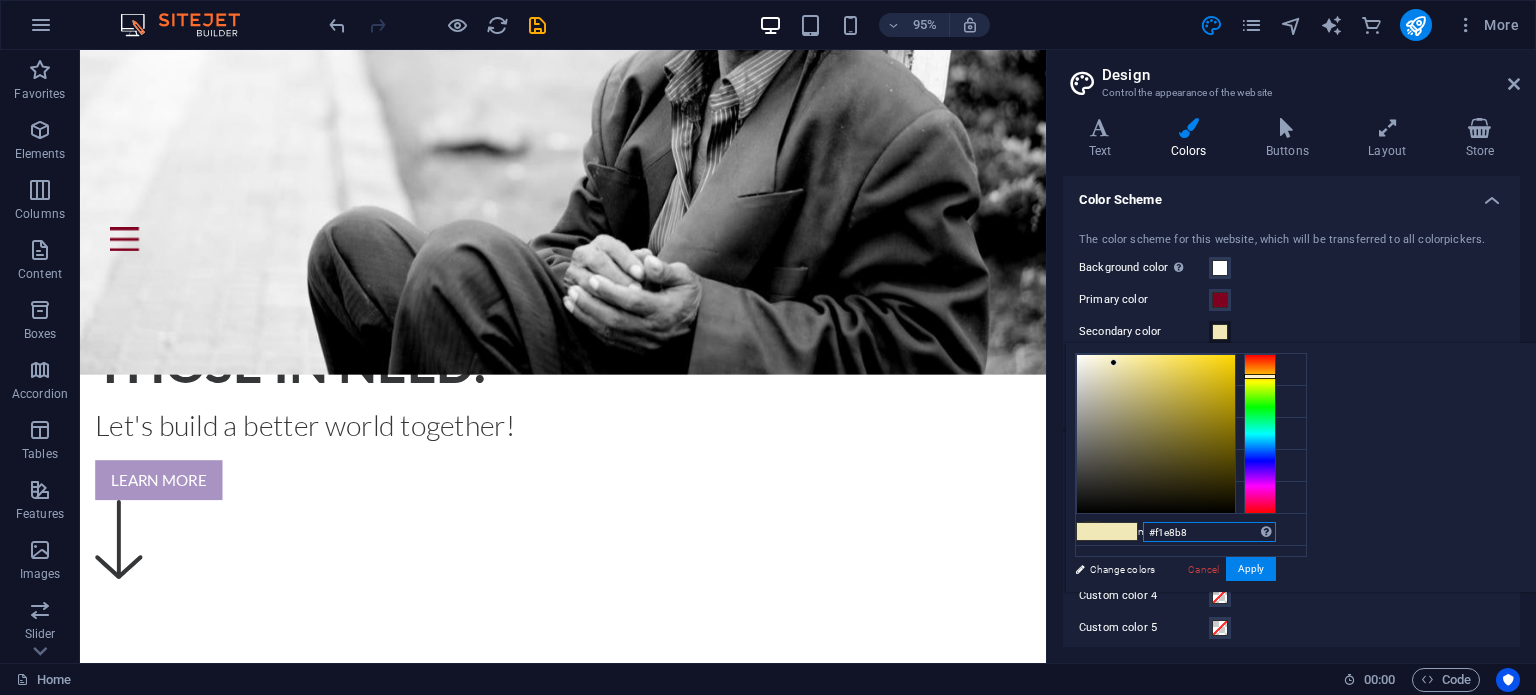 click on "#f1e8b8" at bounding box center (1209, 532) 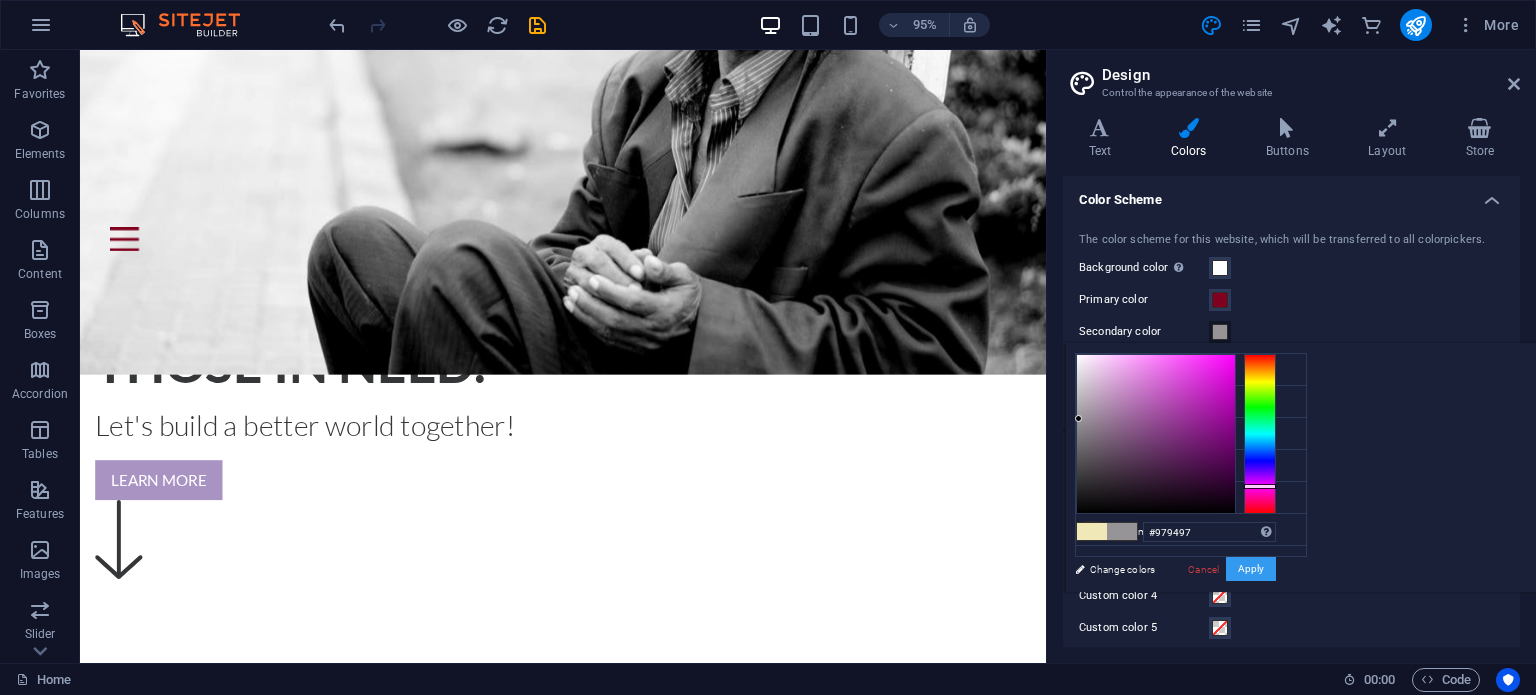 click on "Apply" at bounding box center [1251, 569] 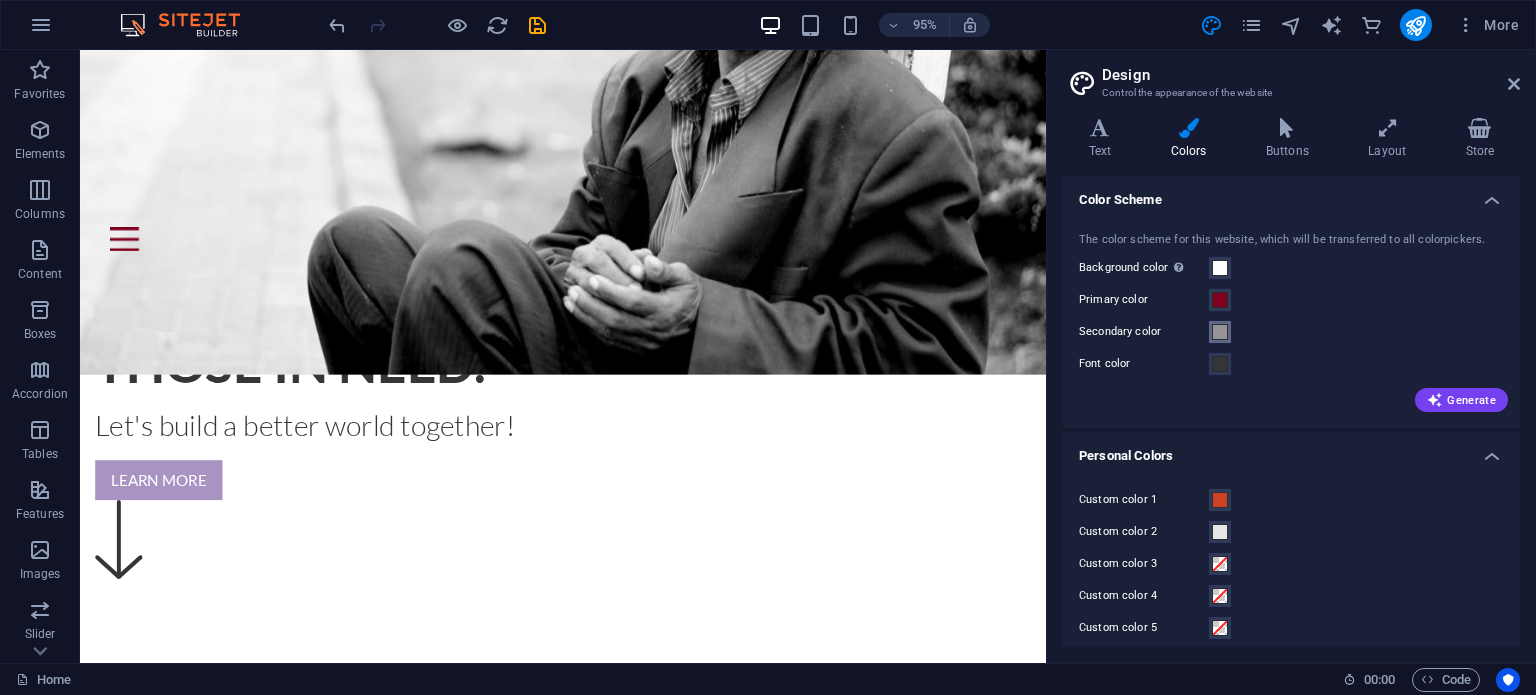 click at bounding box center [1220, 332] 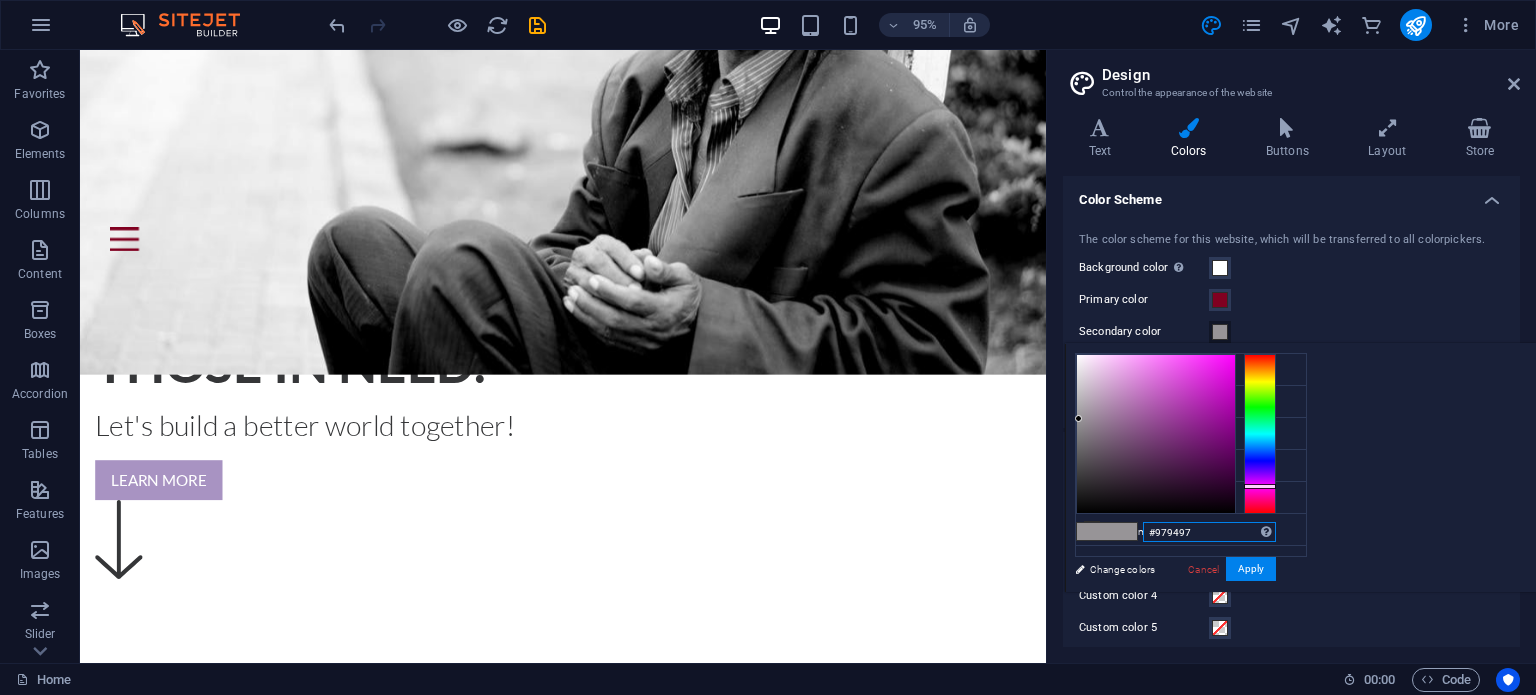 click on "#979497" at bounding box center [1209, 532] 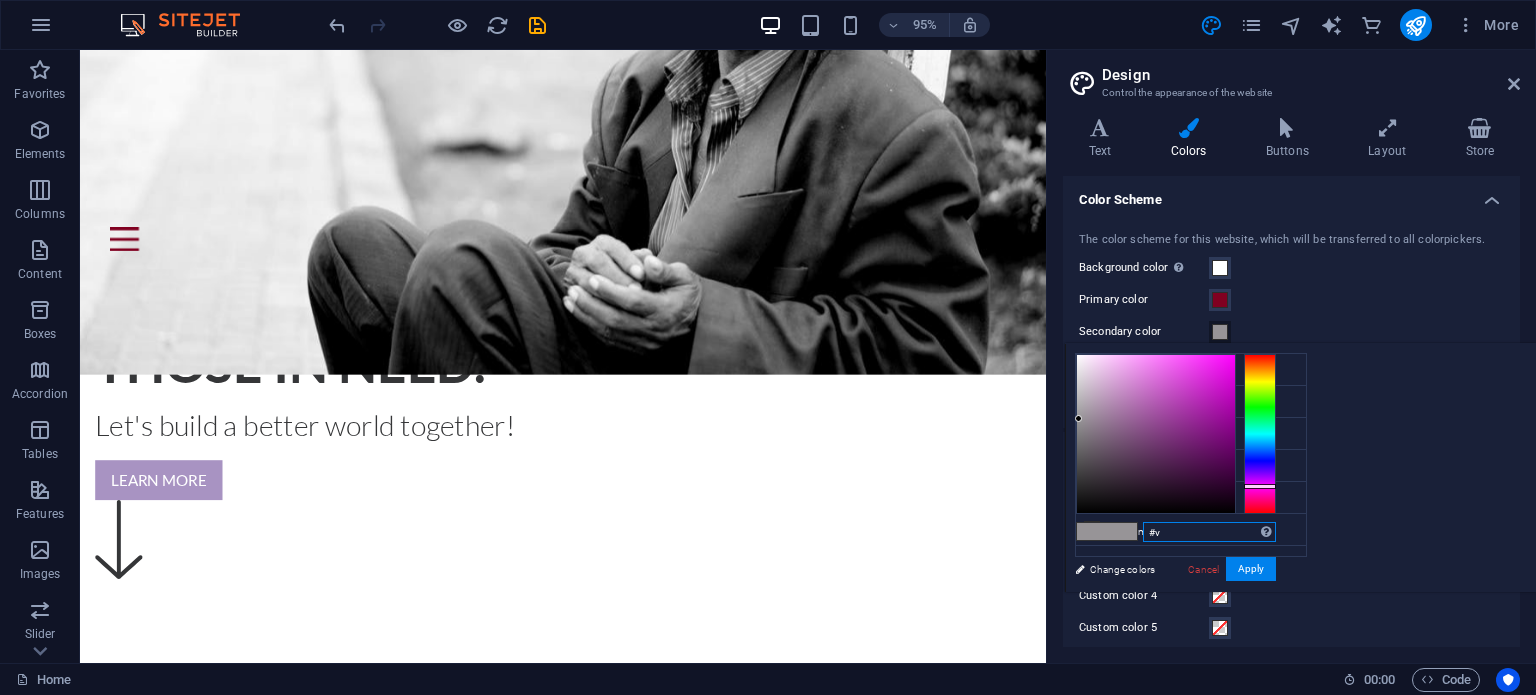 type on "#" 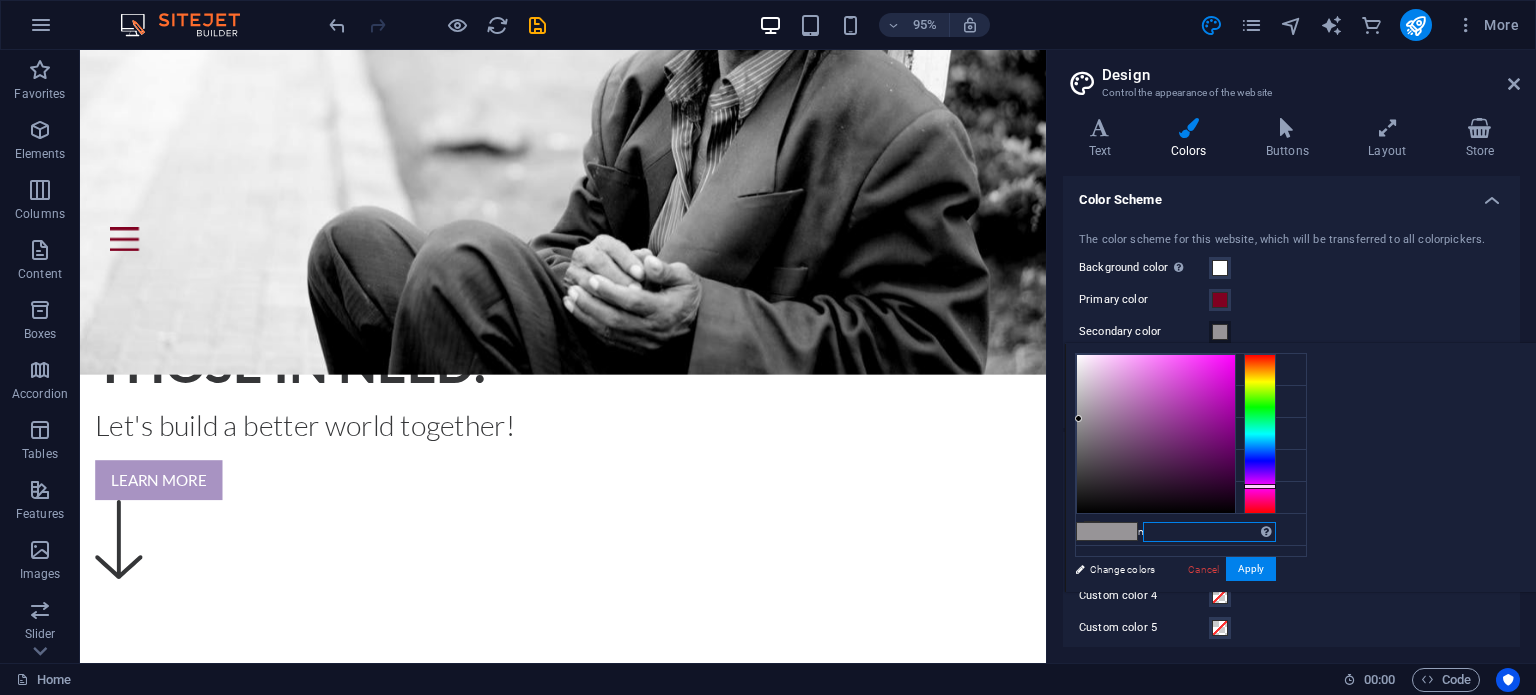 paste on "F5E89E" 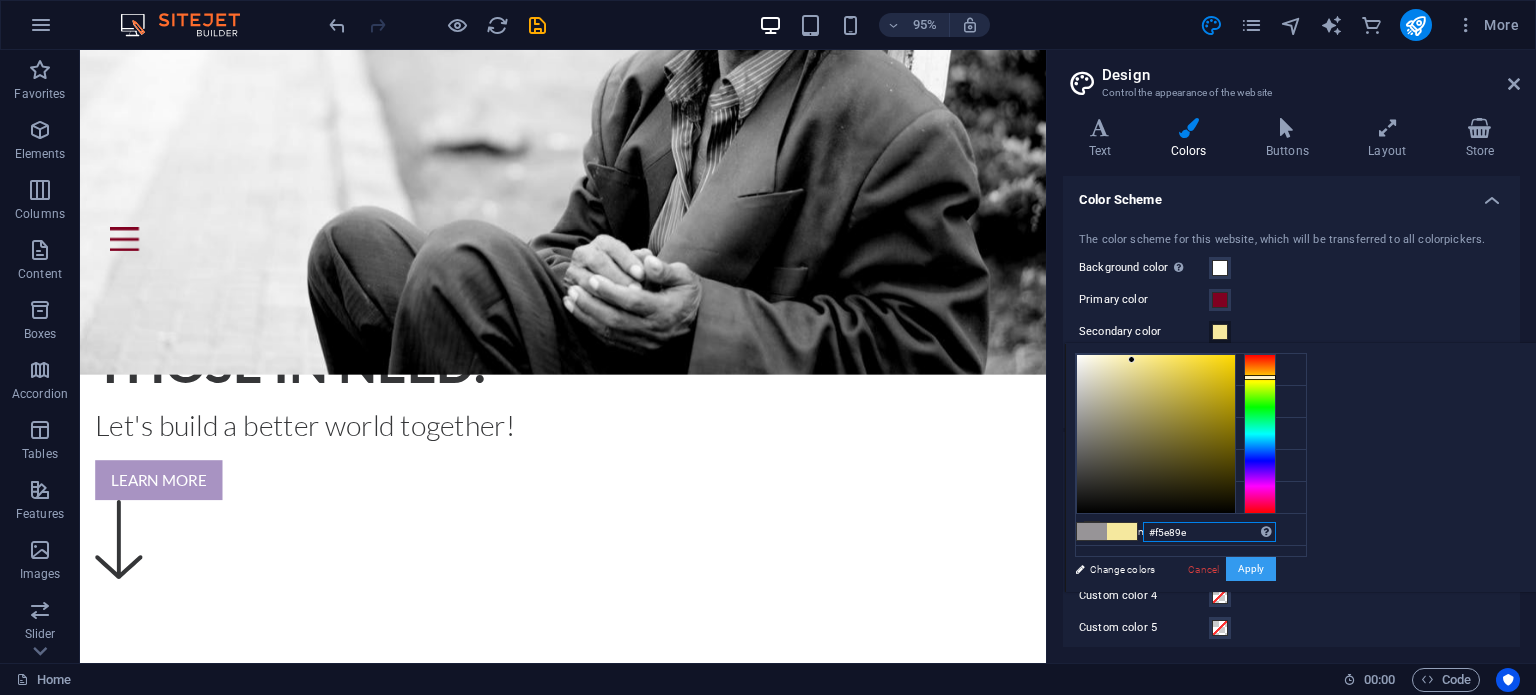 type on "#f5e89e" 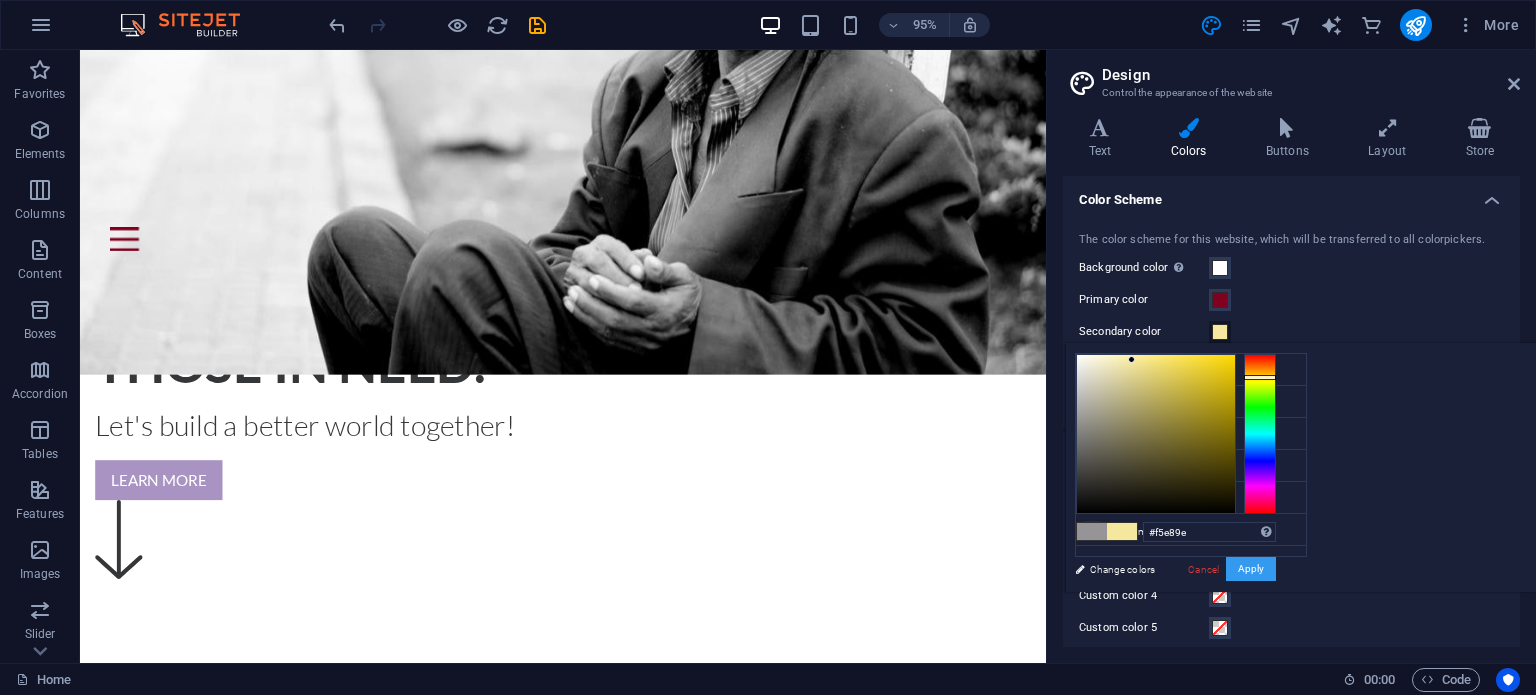 click on "Apply" at bounding box center [1251, 569] 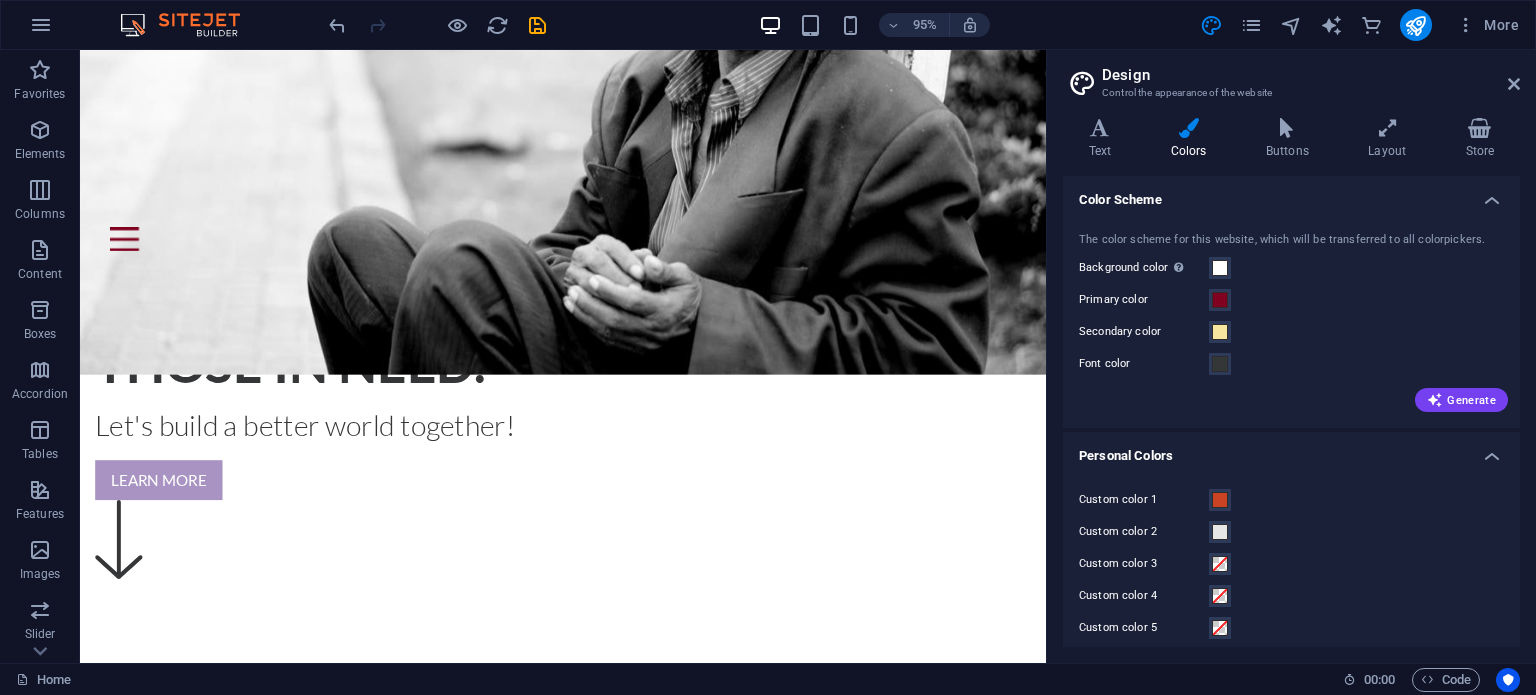 scroll, scrollTop: 12, scrollLeft: 0, axis: vertical 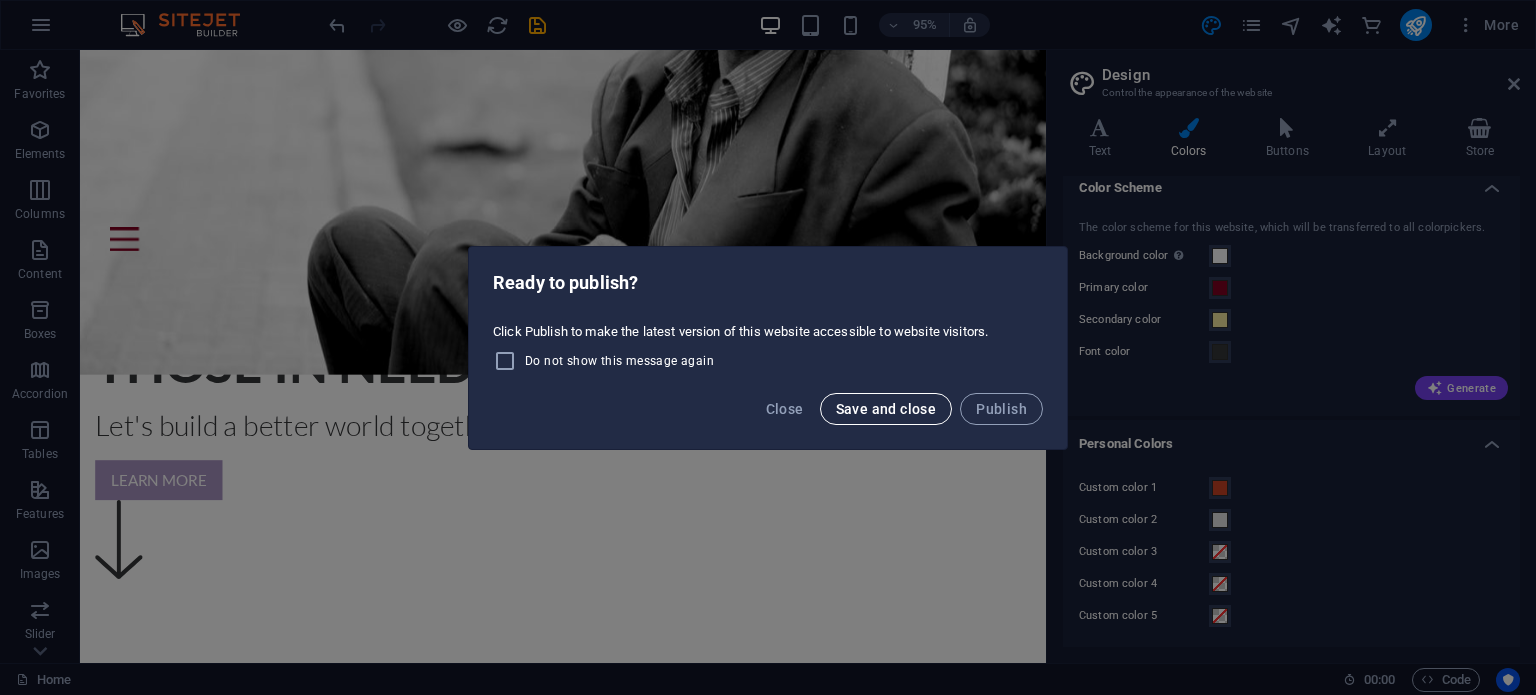 click on "Save and close" at bounding box center (886, 409) 